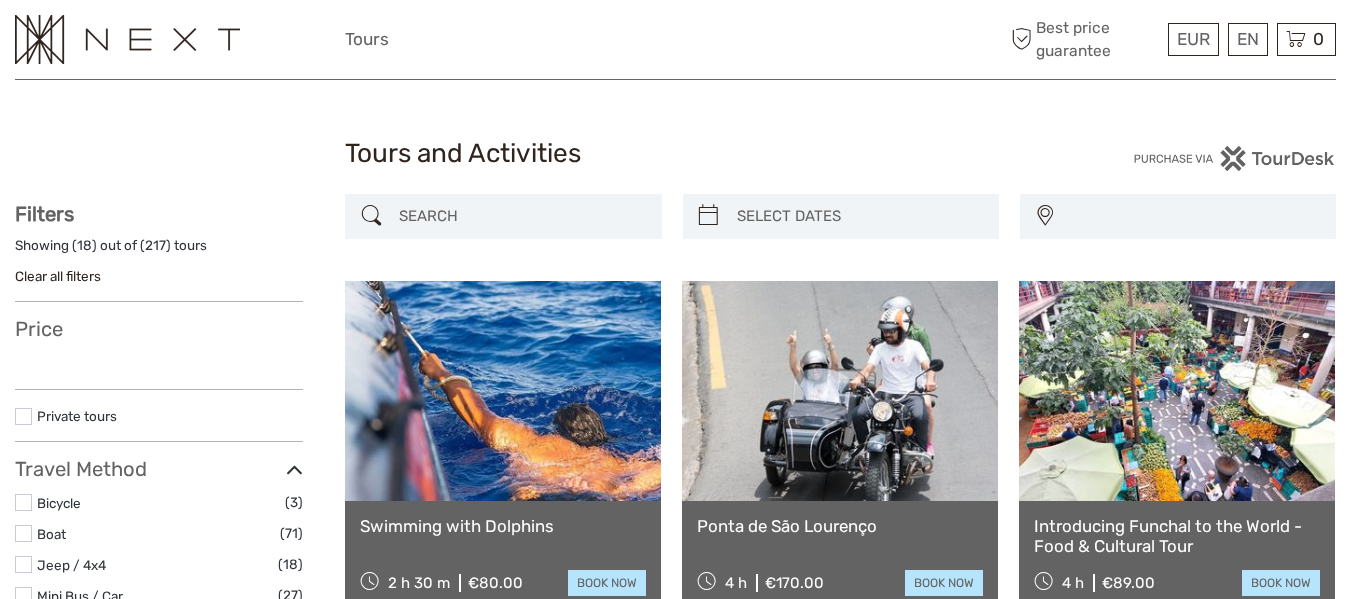 select 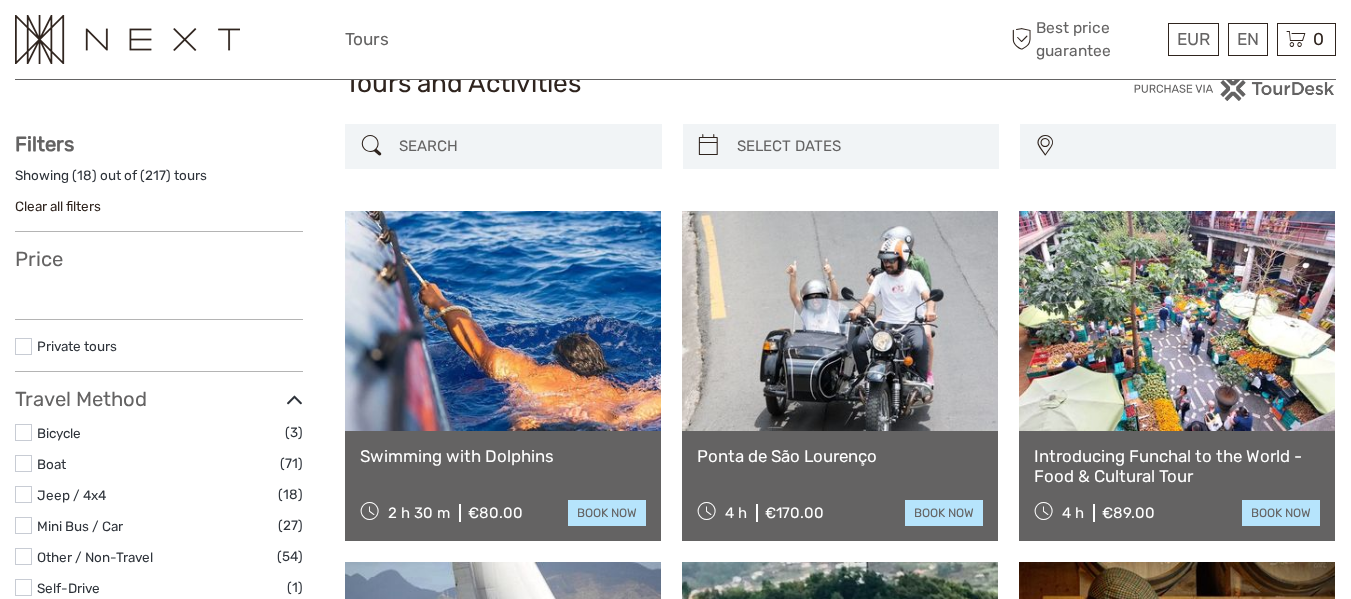 select 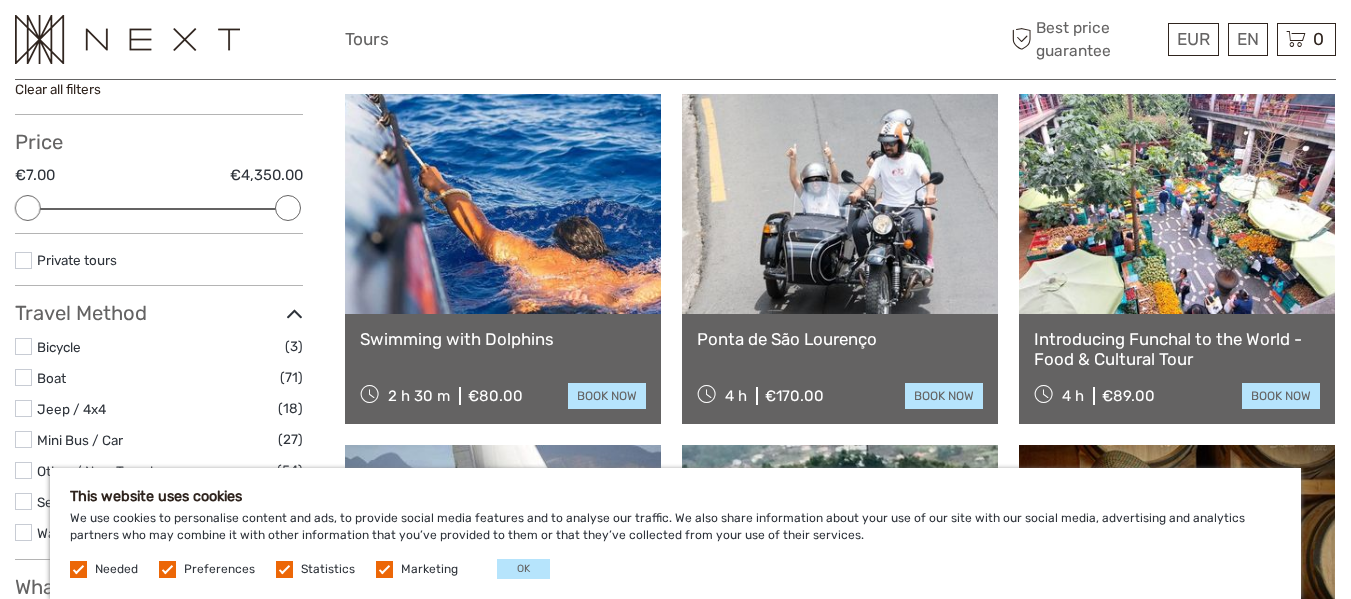 scroll, scrollTop: 200, scrollLeft: 0, axis: vertical 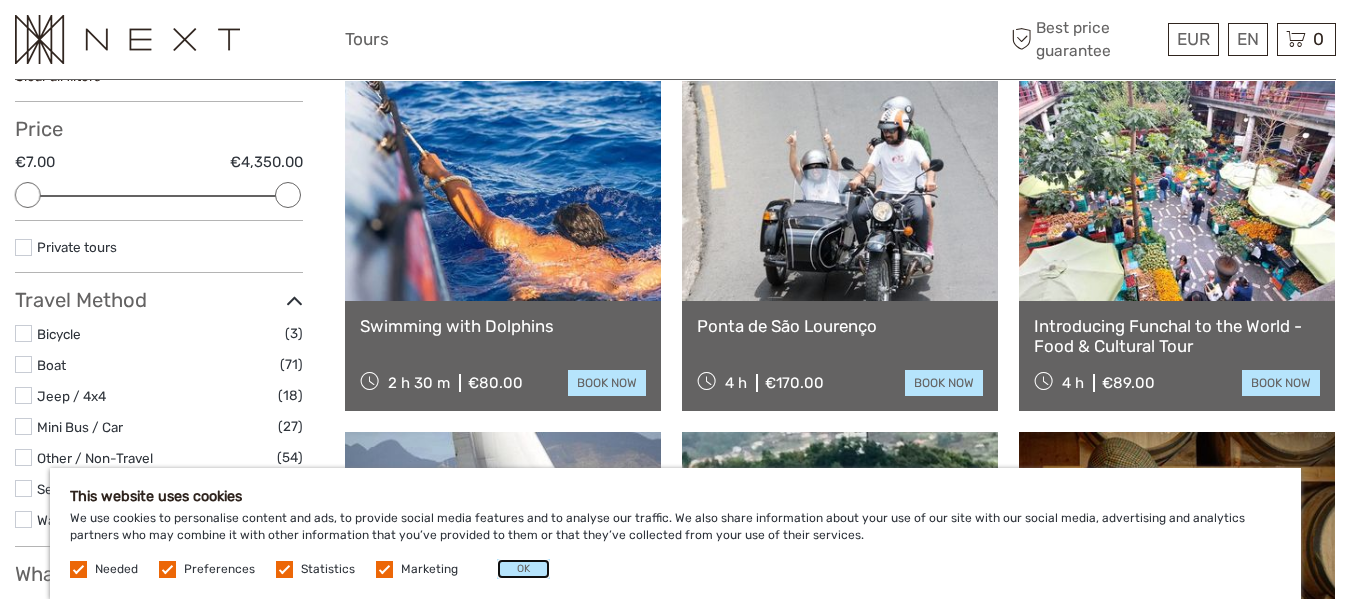 click on "OK" at bounding box center [523, 569] 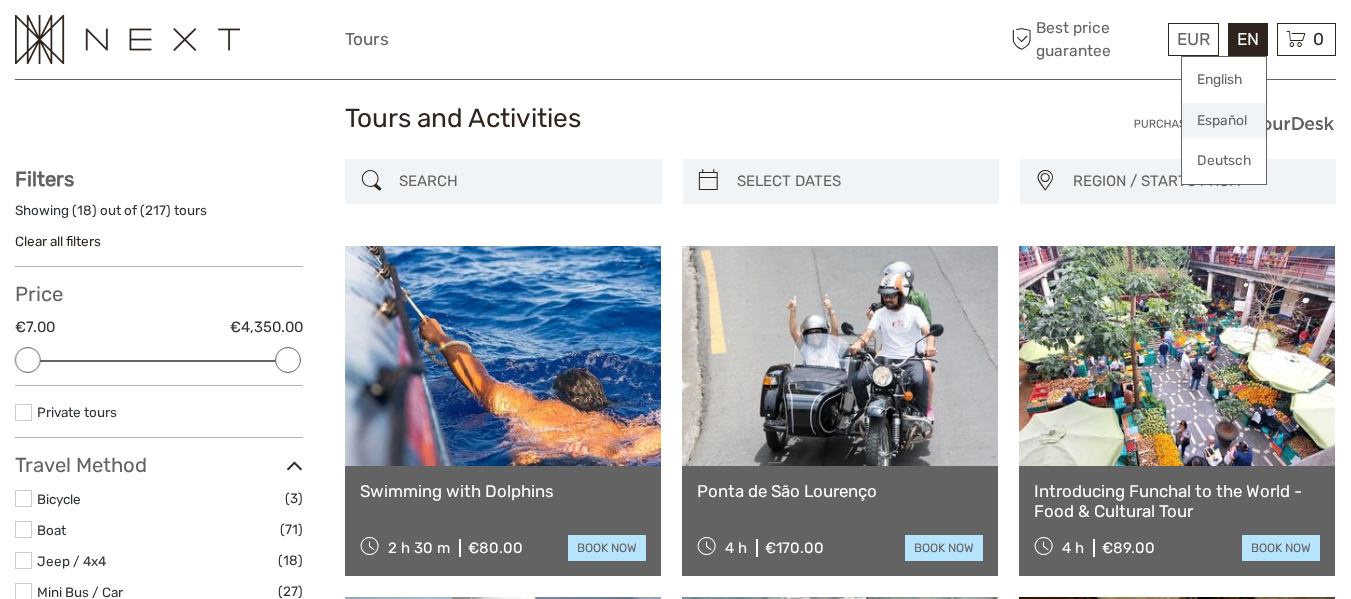 scroll, scrollTop: 0, scrollLeft: 0, axis: both 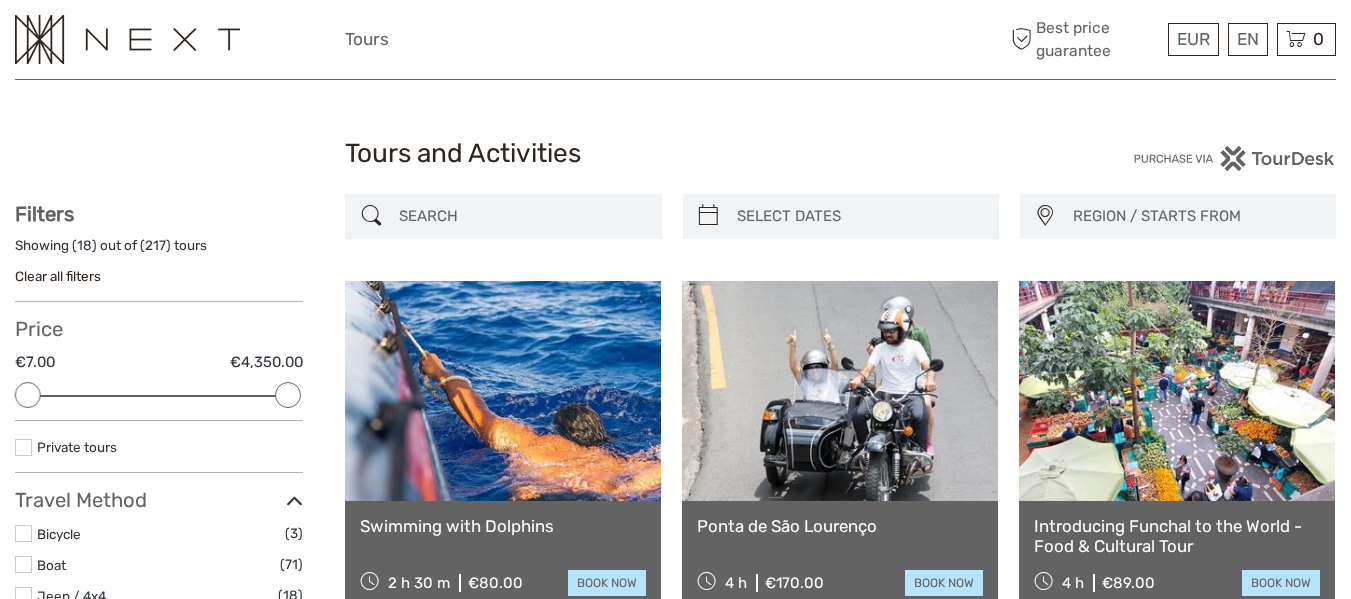click at bounding box center (841, 216) 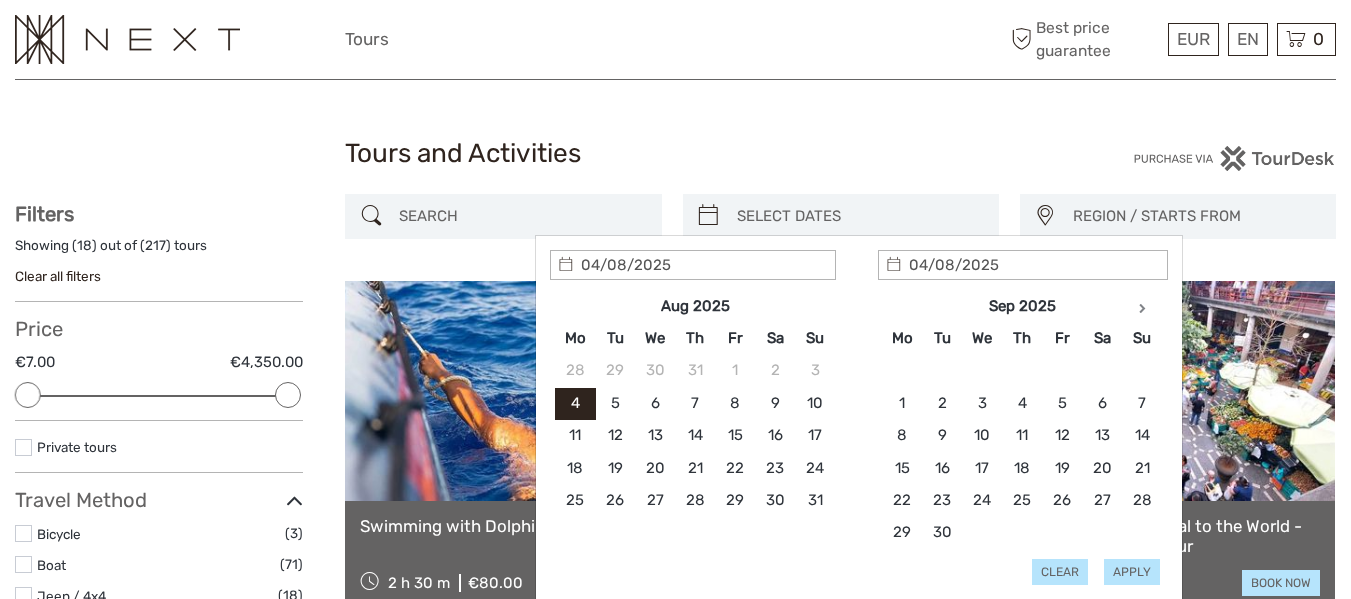 click at bounding box center (859, 216) 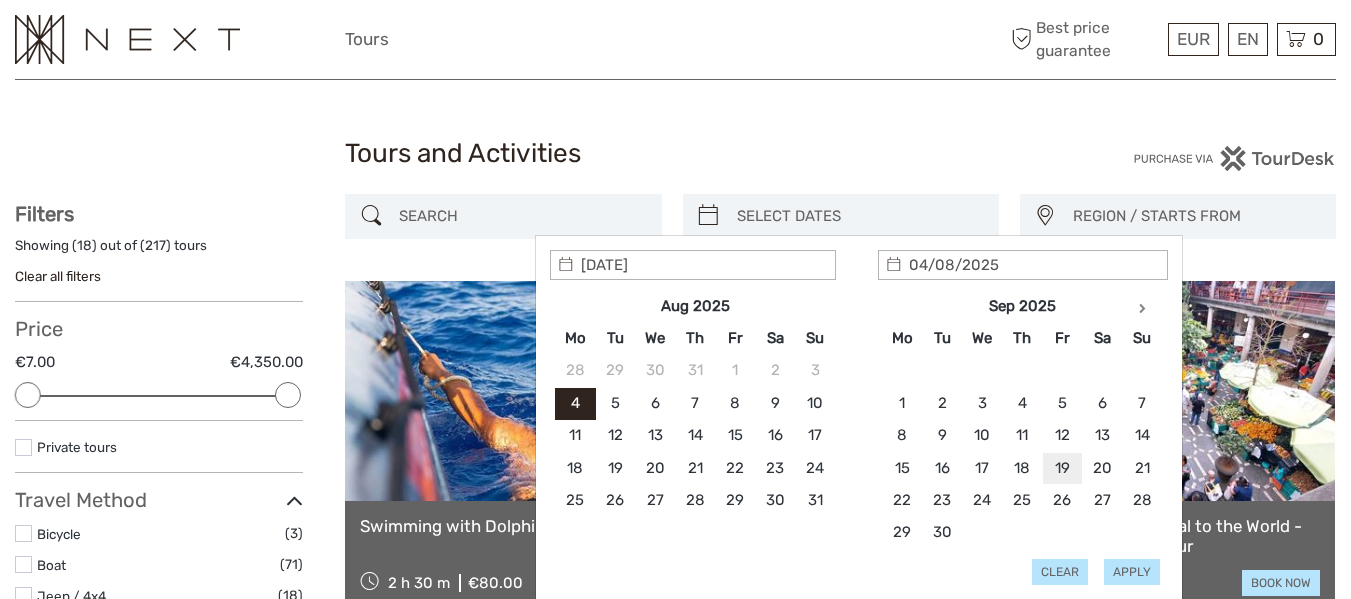 type on "19/09/2025" 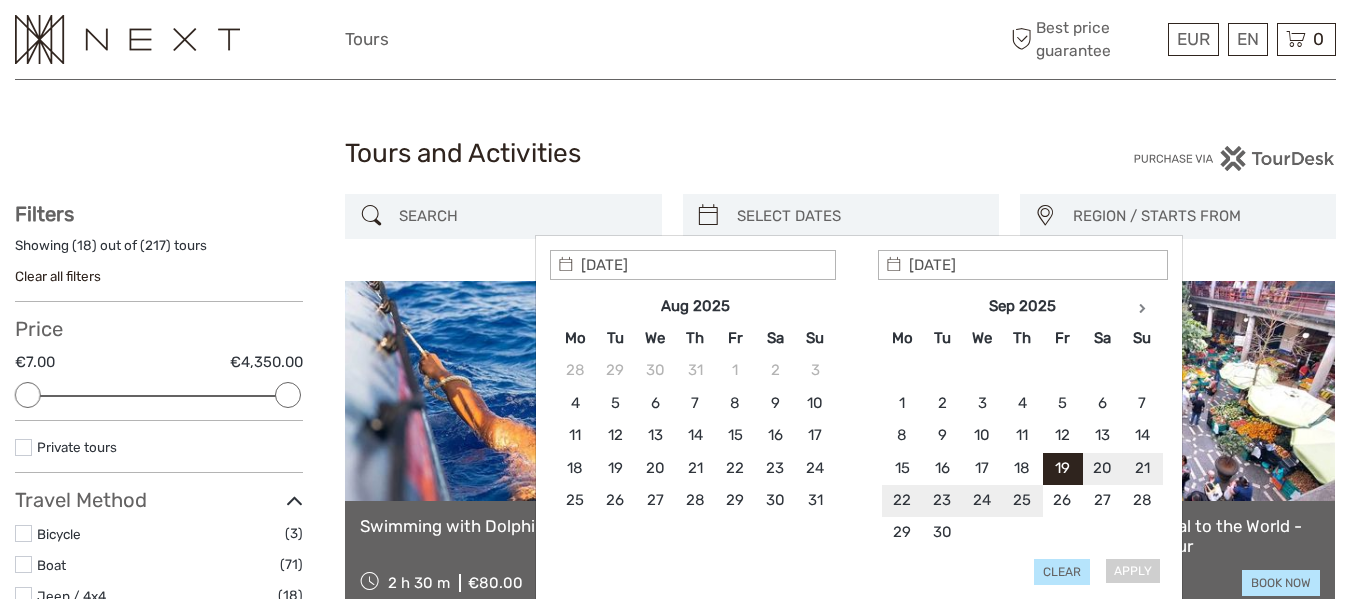 type on "24/09/2025" 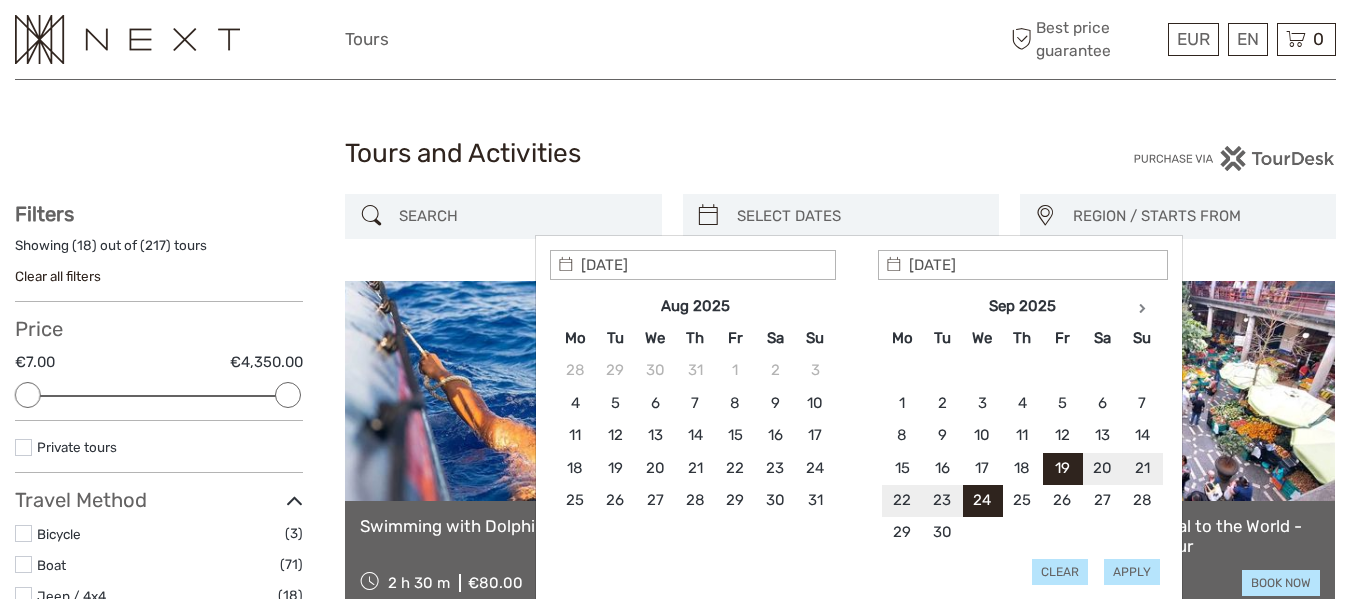 type on "19/09/2025" 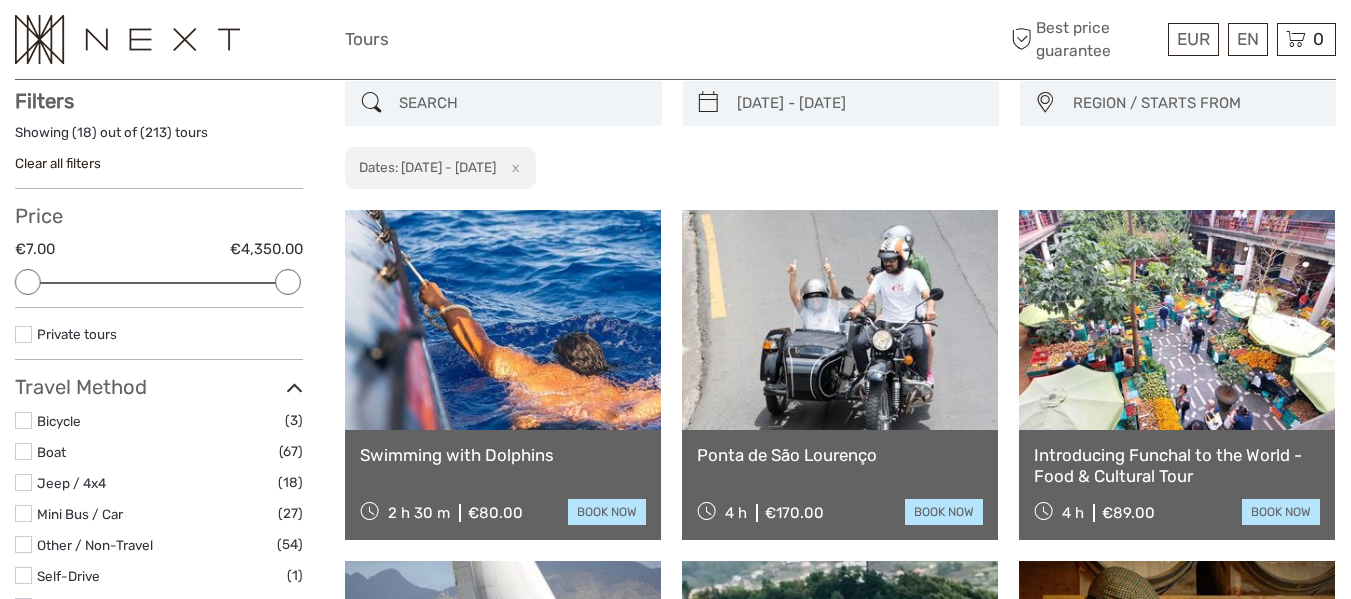 scroll, scrollTop: 114, scrollLeft: 0, axis: vertical 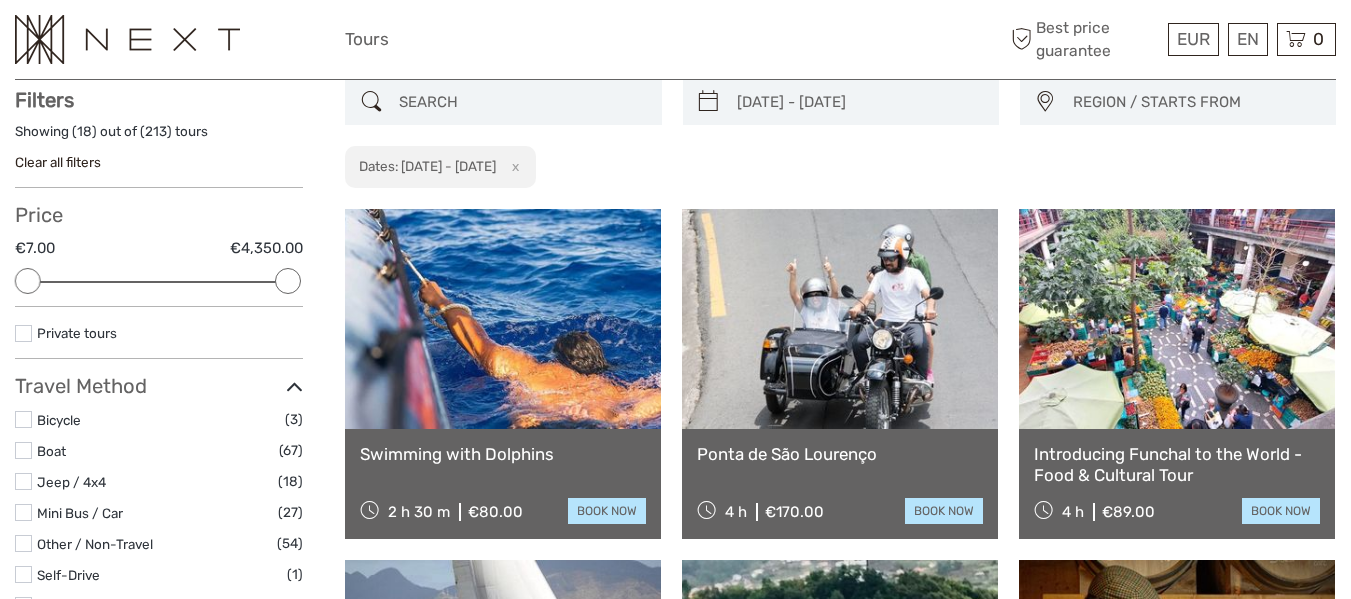 click on "REGION / STARTS FROM" at bounding box center [1195, 102] 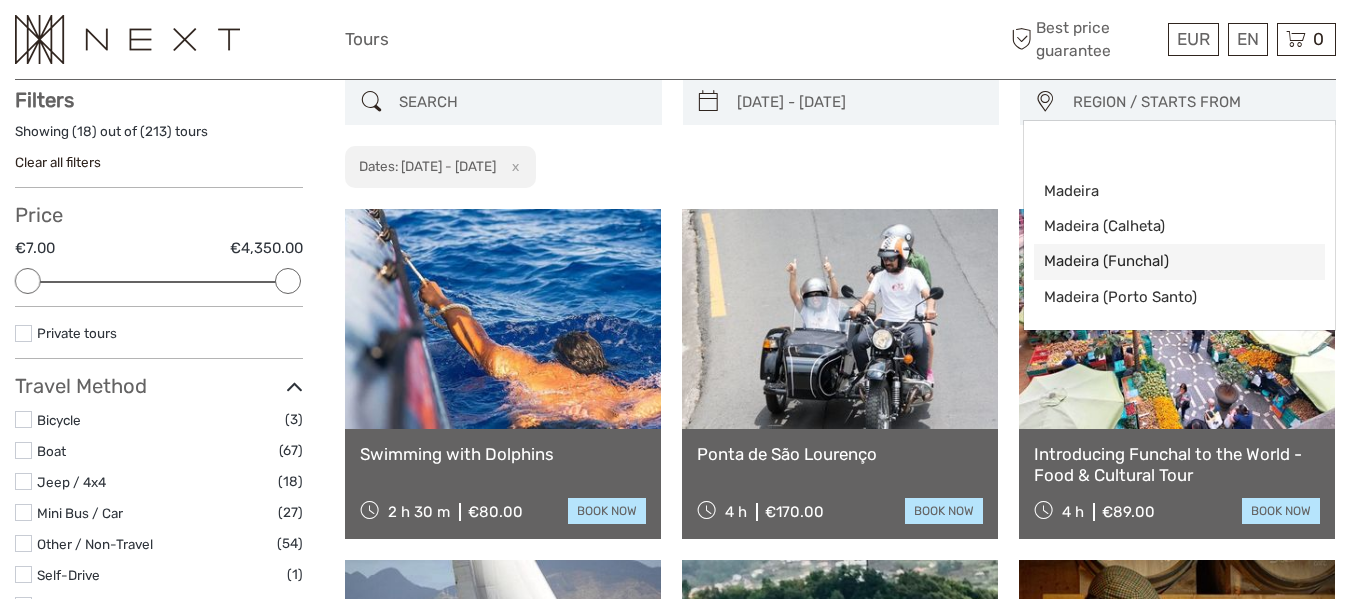 click on "Madeira (Funchal)" at bounding box center (1162, 261) 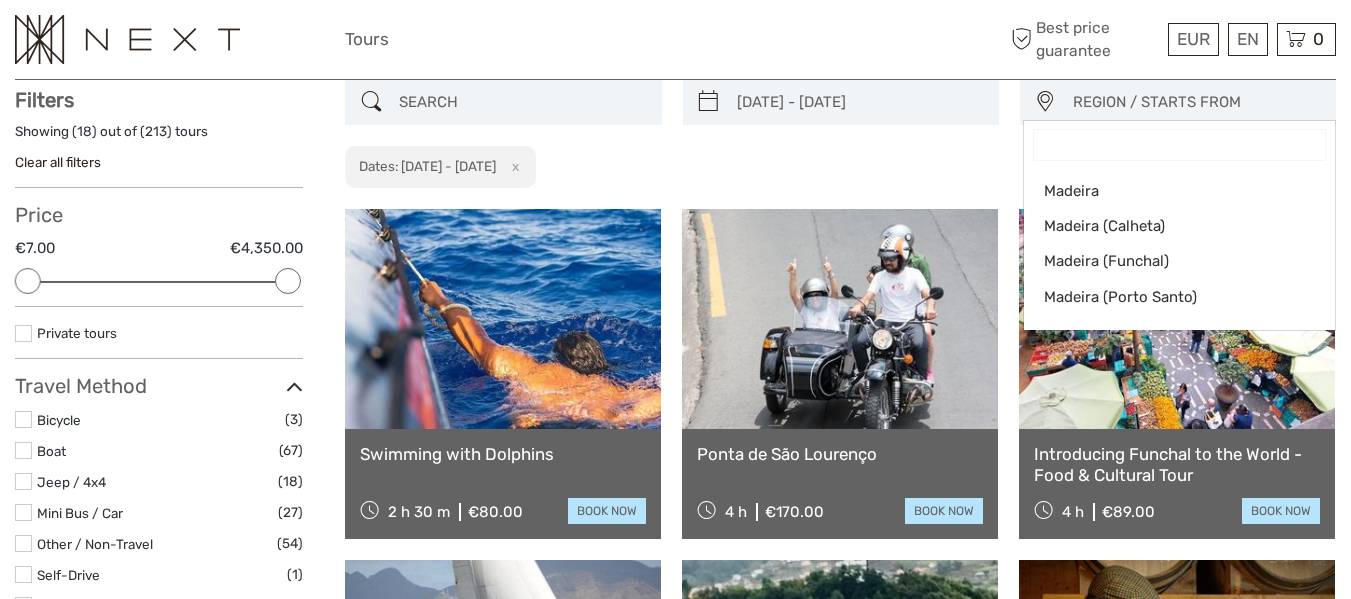 select on "Madeira (Funchal)" 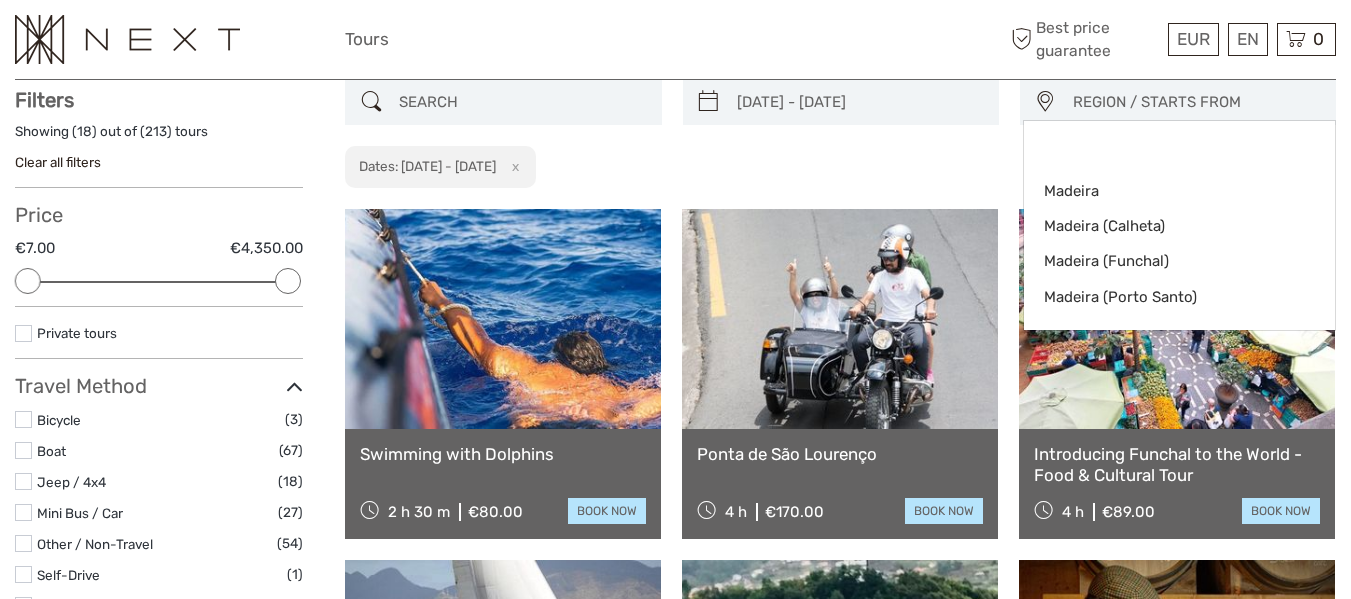 scroll, scrollTop: 24, scrollLeft: 0, axis: vertical 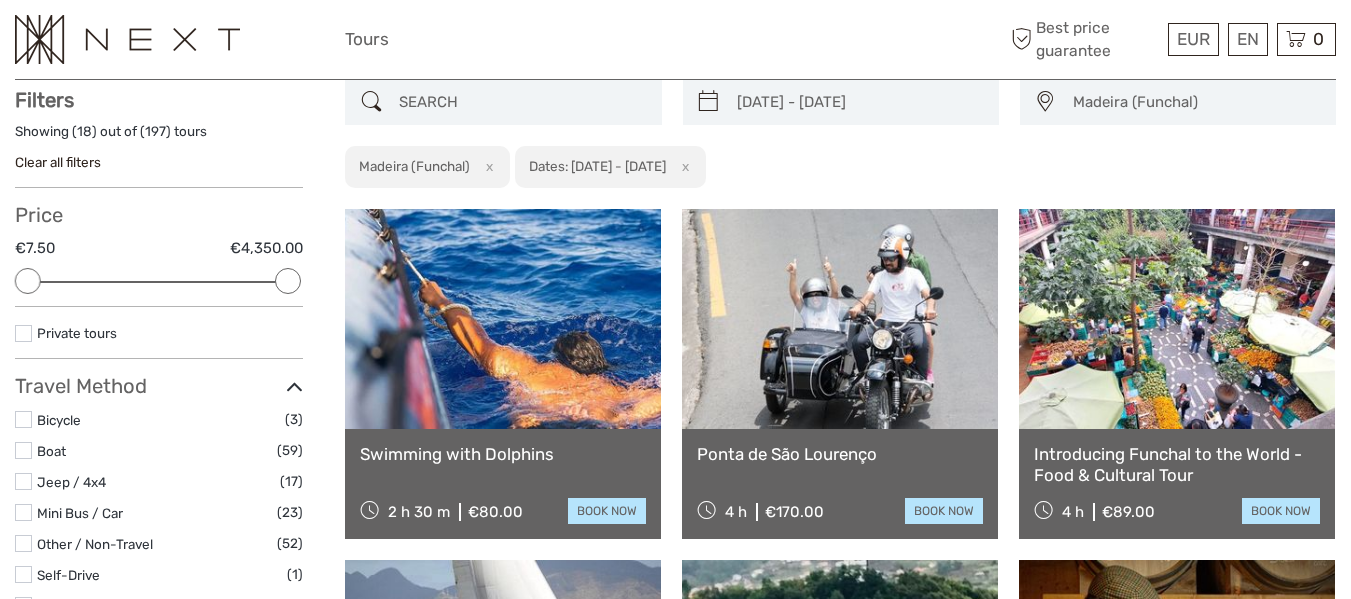 click at bounding box center (521, 102) 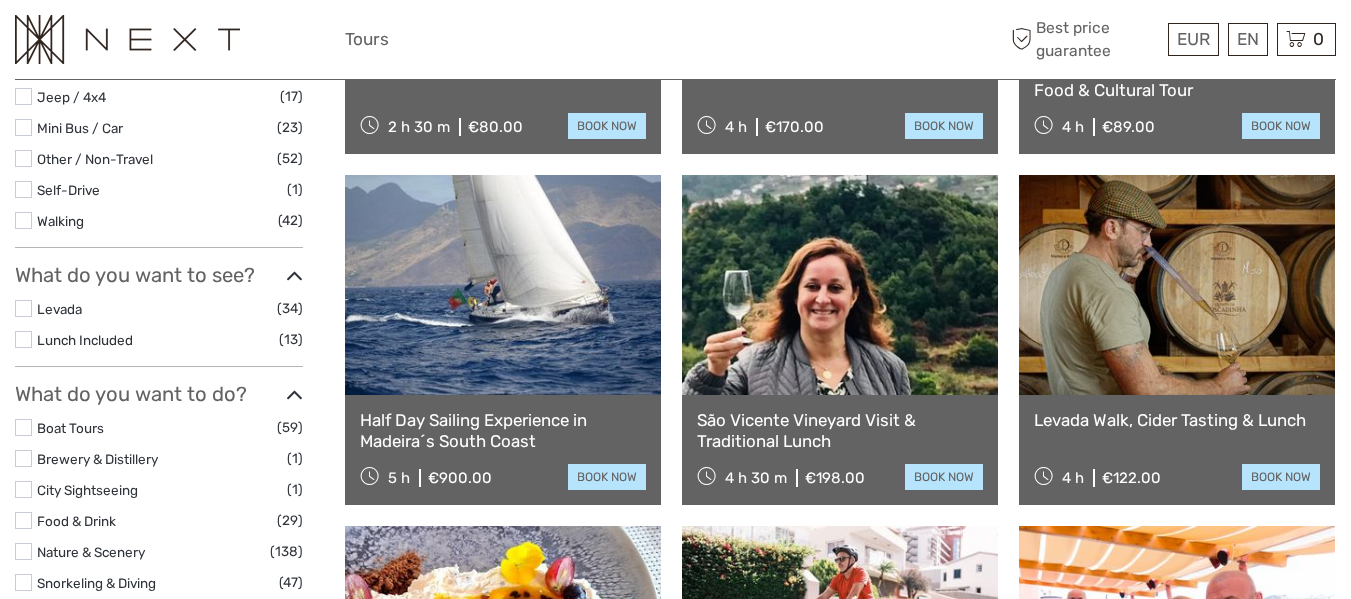 scroll, scrollTop: 514, scrollLeft: 0, axis: vertical 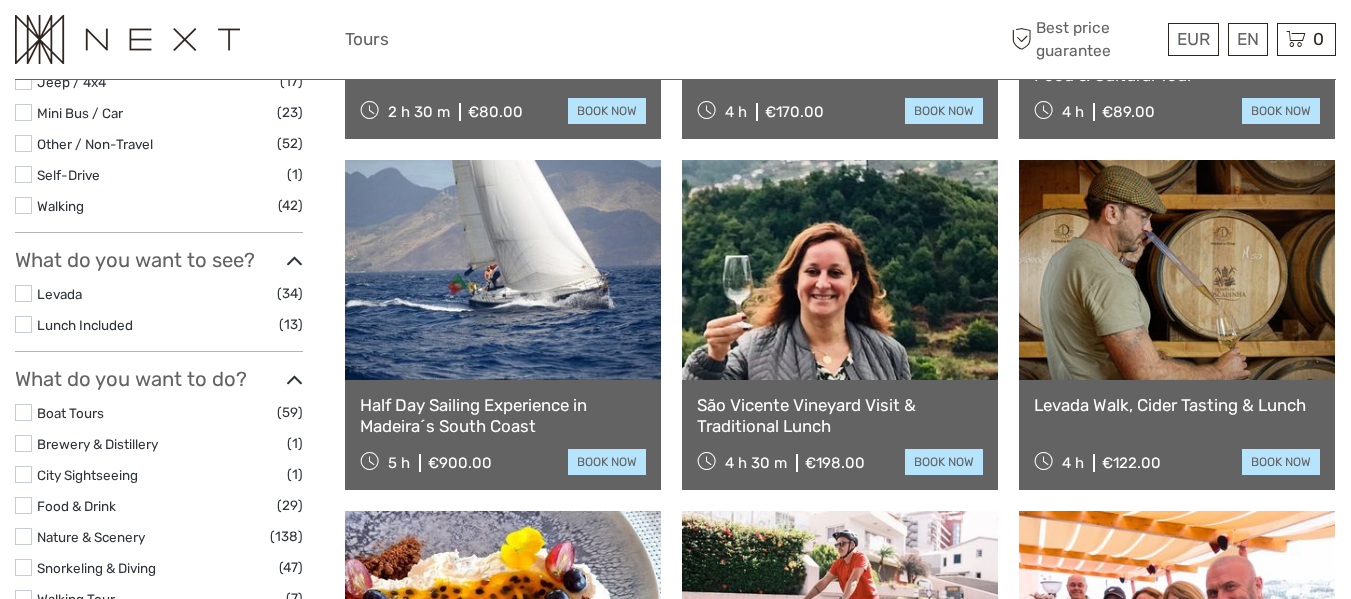 click at bounding box center (1177, 270) 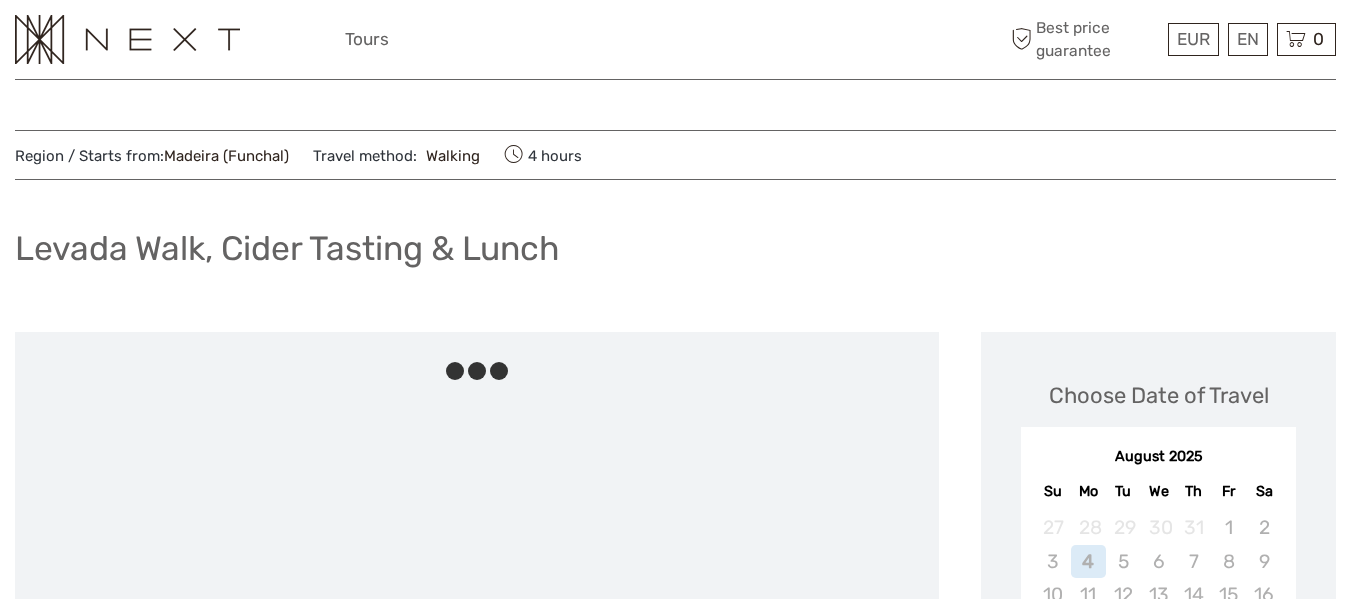 scroll, scrollTop: 0, scrollLeft: 0, axis: both 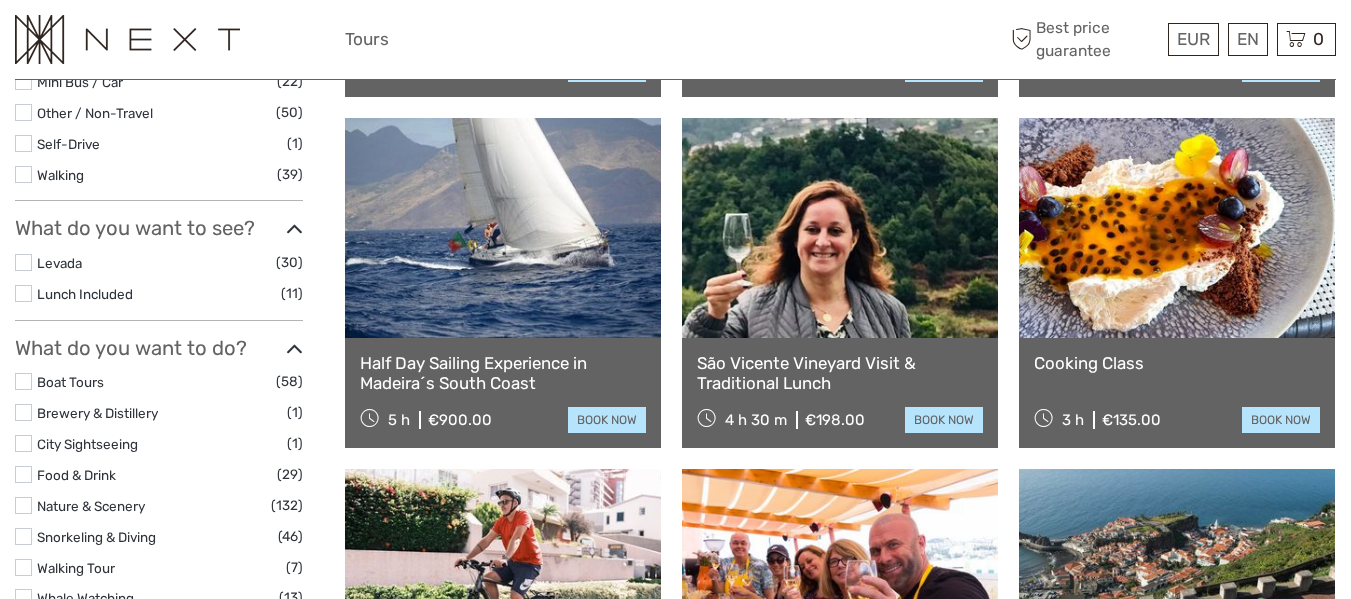 type on "[DATE]  -  [DATE]" 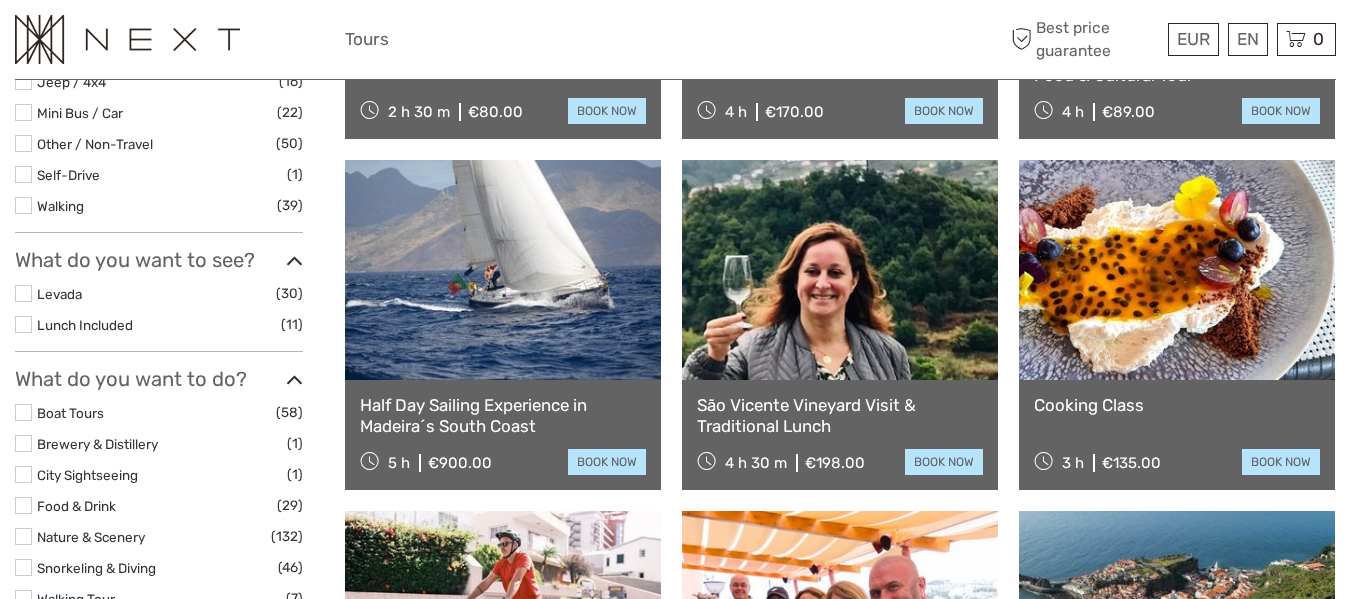 scroll, scrollTop: 914, scrollLeft: 0, axis: vertical 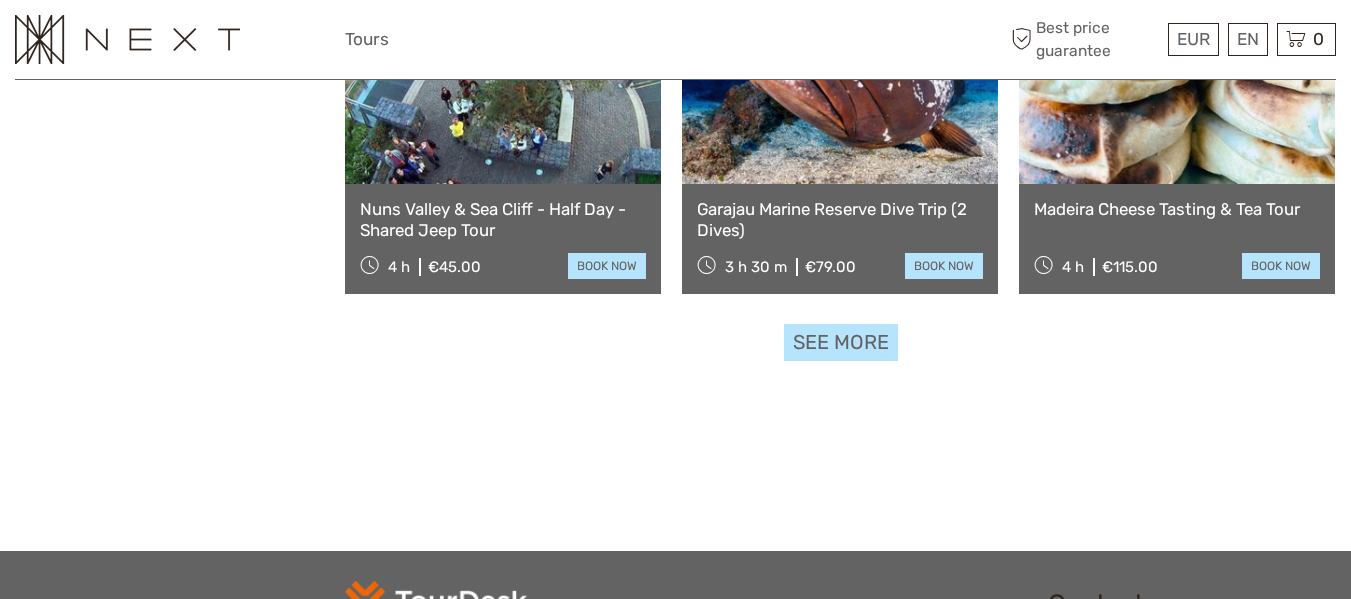 click on "See more" at bounding box center [841, 342] 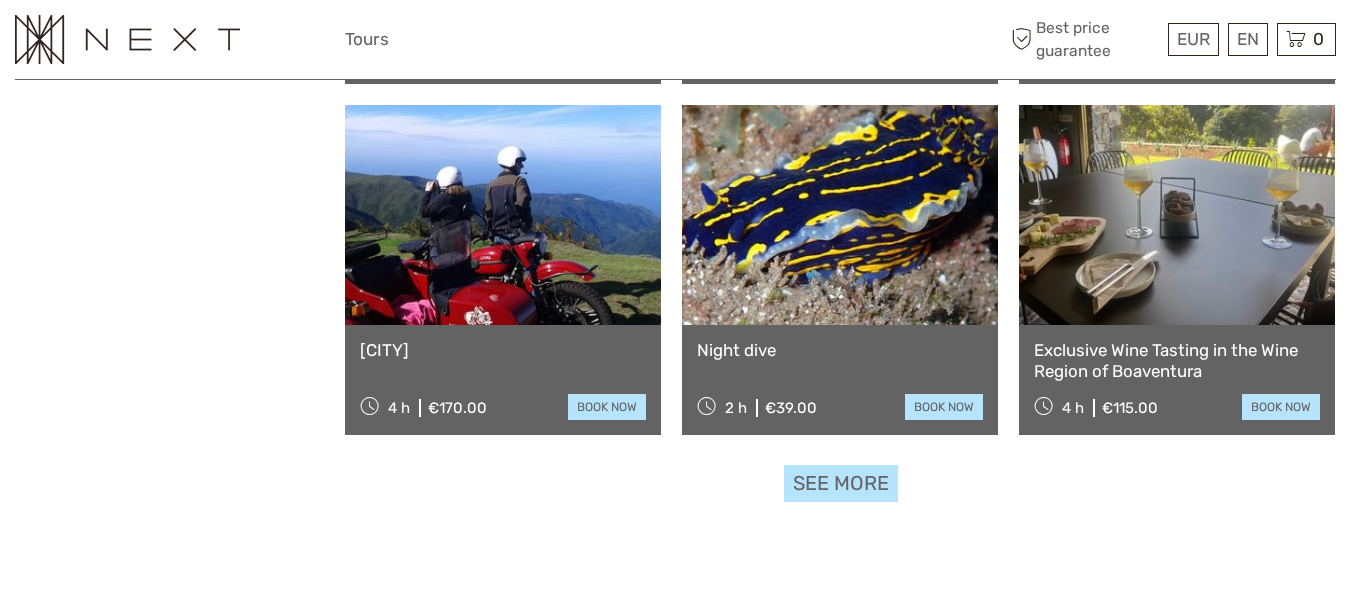 scroll, scrollTop: 4114, scrollLeft: 0, axis: vertical 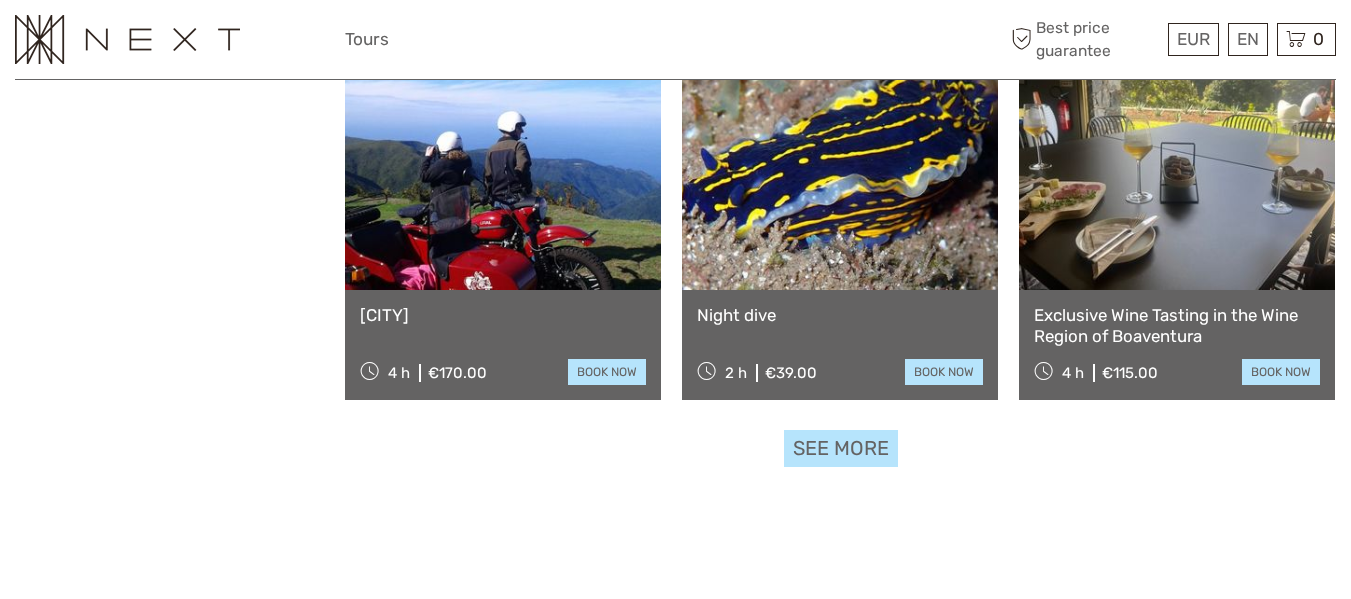 click on "See more" at bounding box center [841, 448] 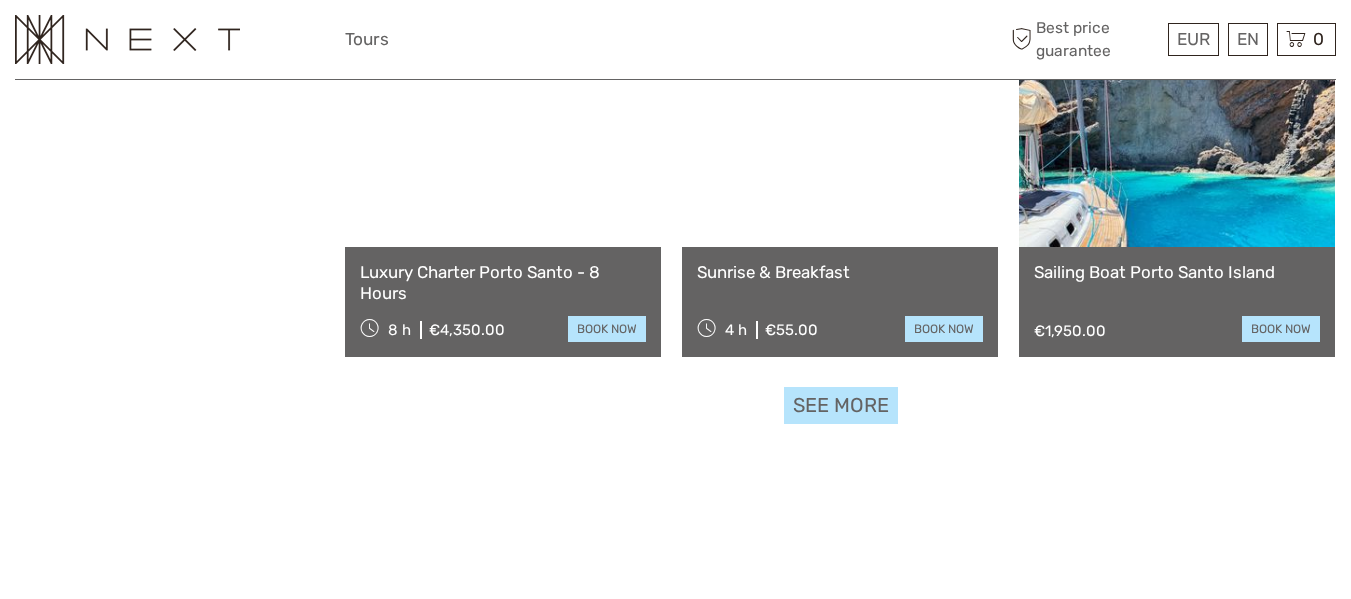 scroll, scrollTop: 6314, scrollLeft: 0, axis: vertical 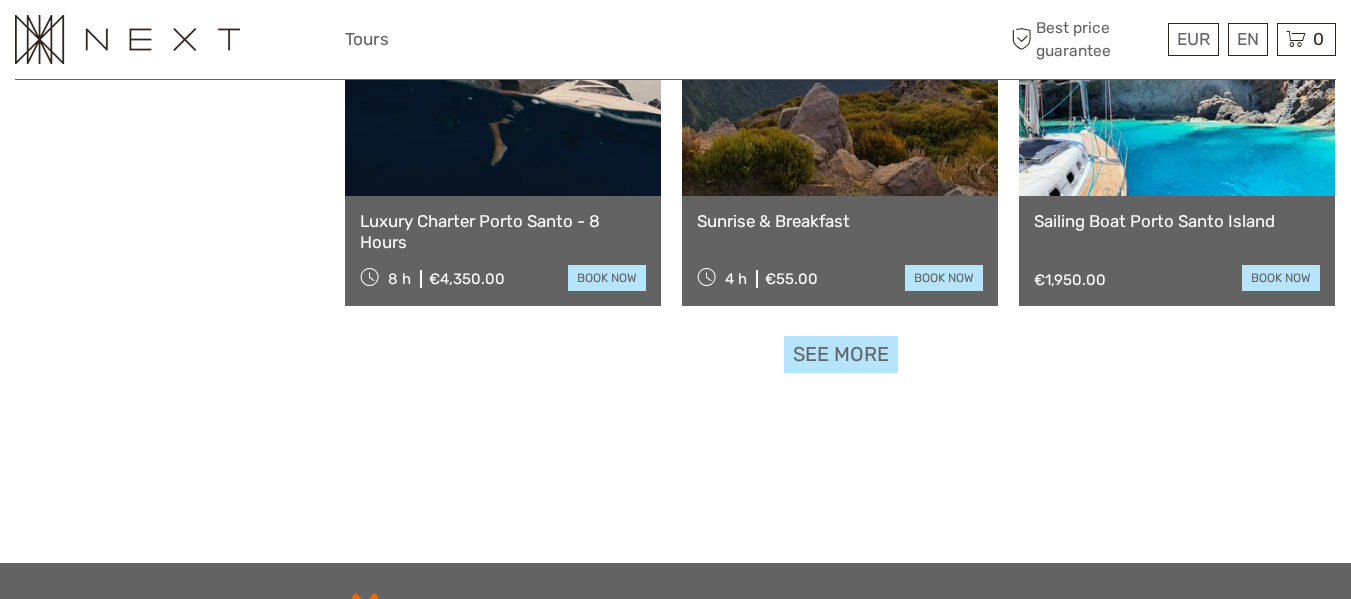 click on "See more" at bounding box center [841, 354] 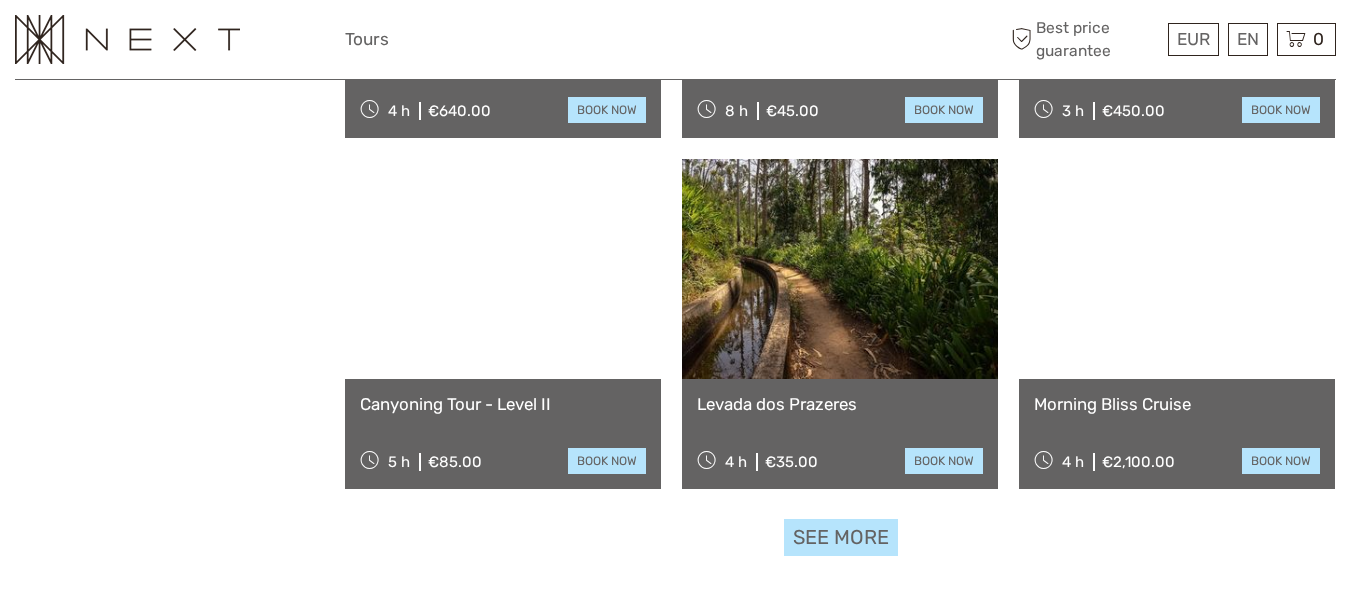 scroll, scrollTop: 8314, scrollLeft: 0, axis: vertical 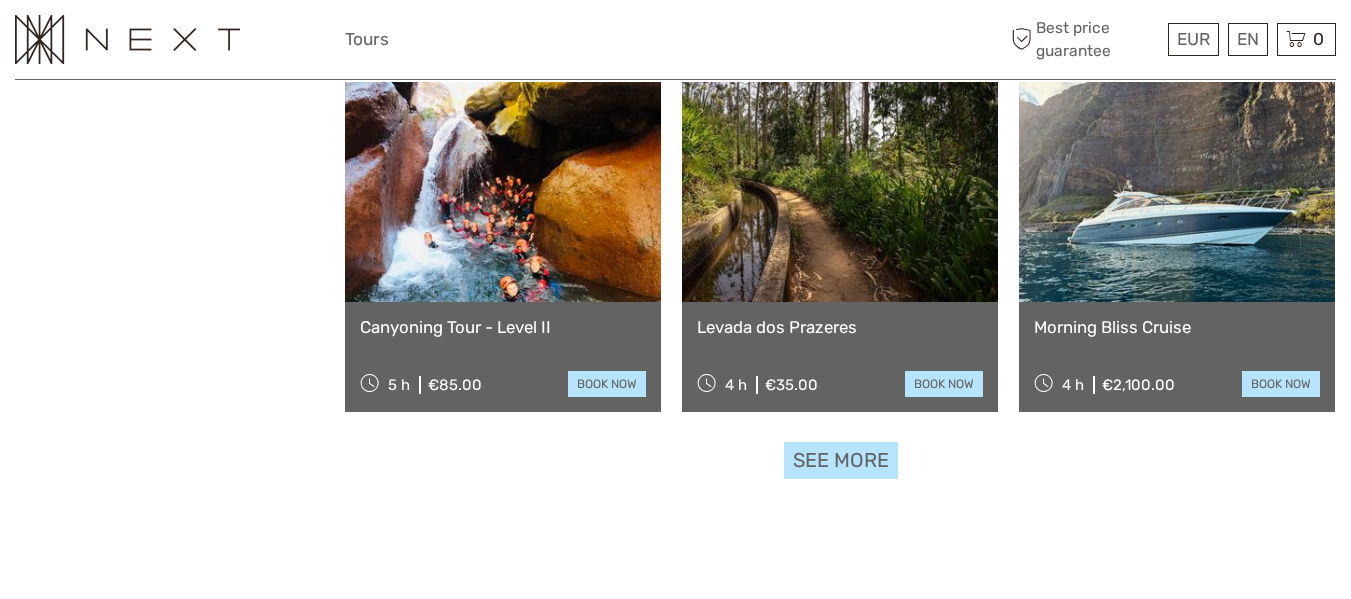 click on "See more" at bounding box center [841, 460] 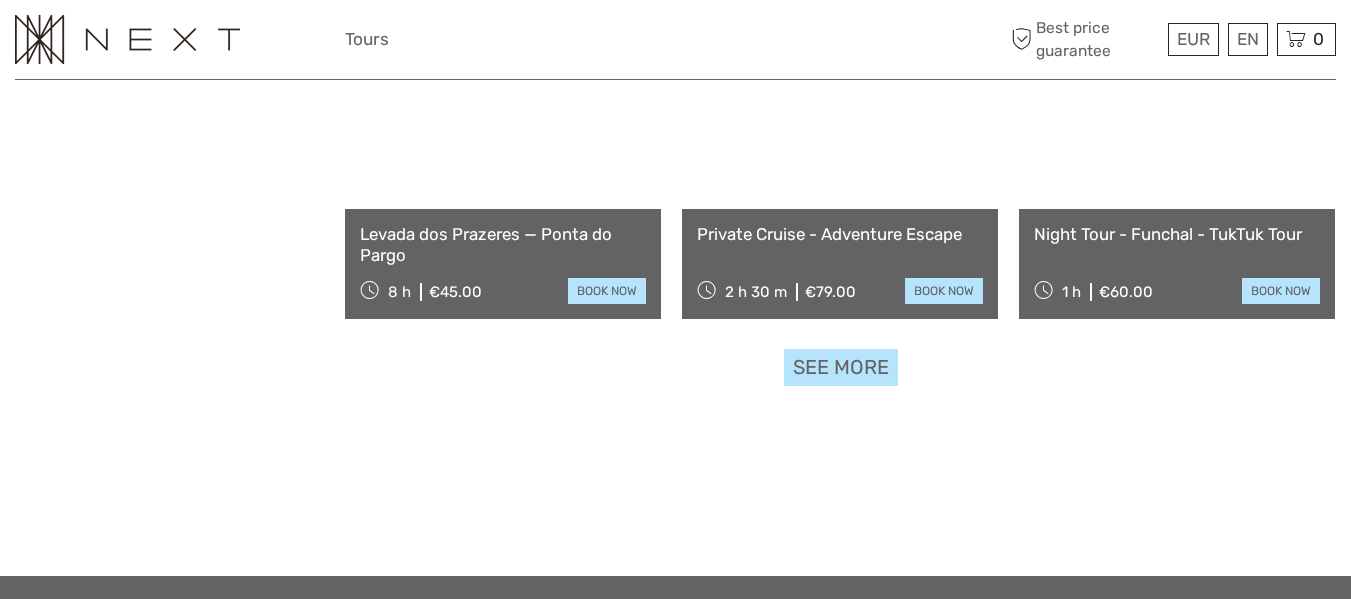 scroll, scrollTop: 10514, scrollLeft: 0, axis: vertical 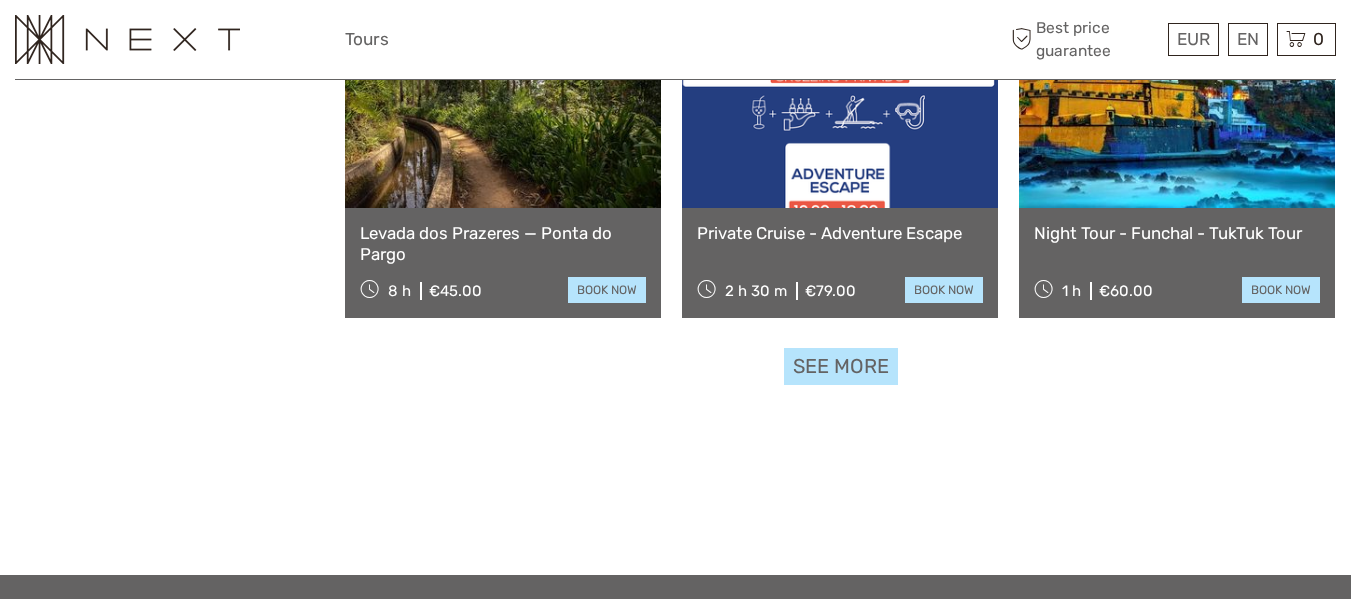 click on "See more" at bounding box center [841, 366] 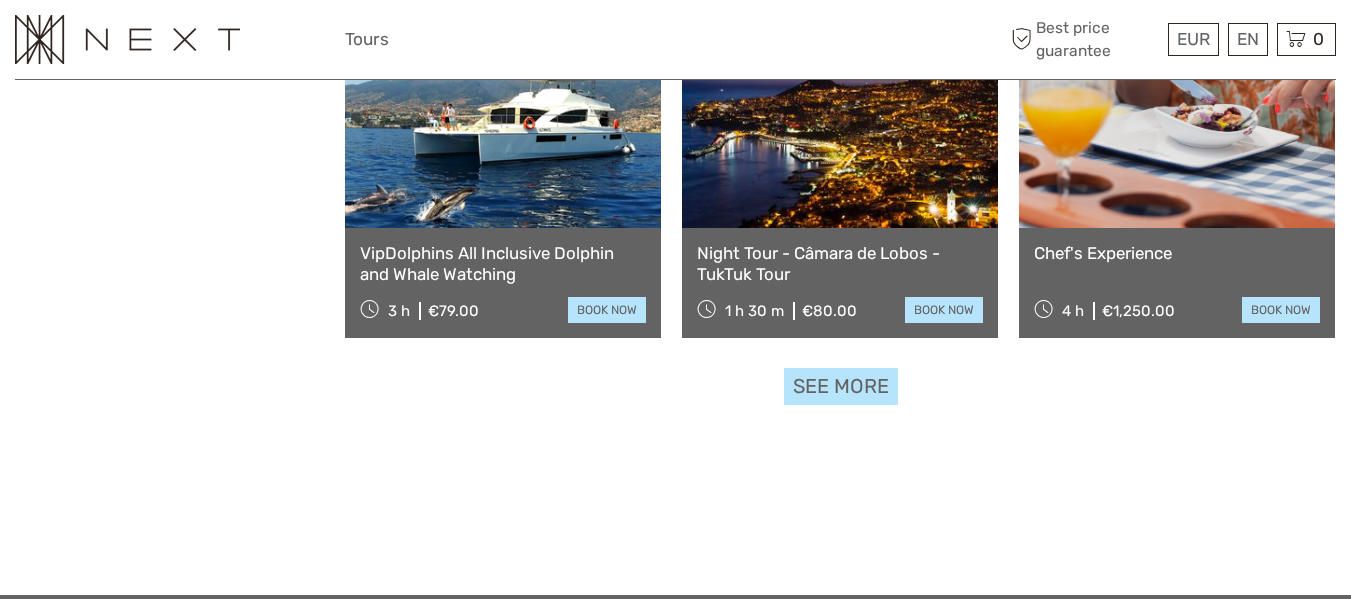 scroll, scrollTop: 12614, scrollLeft: 0, axis: vertical 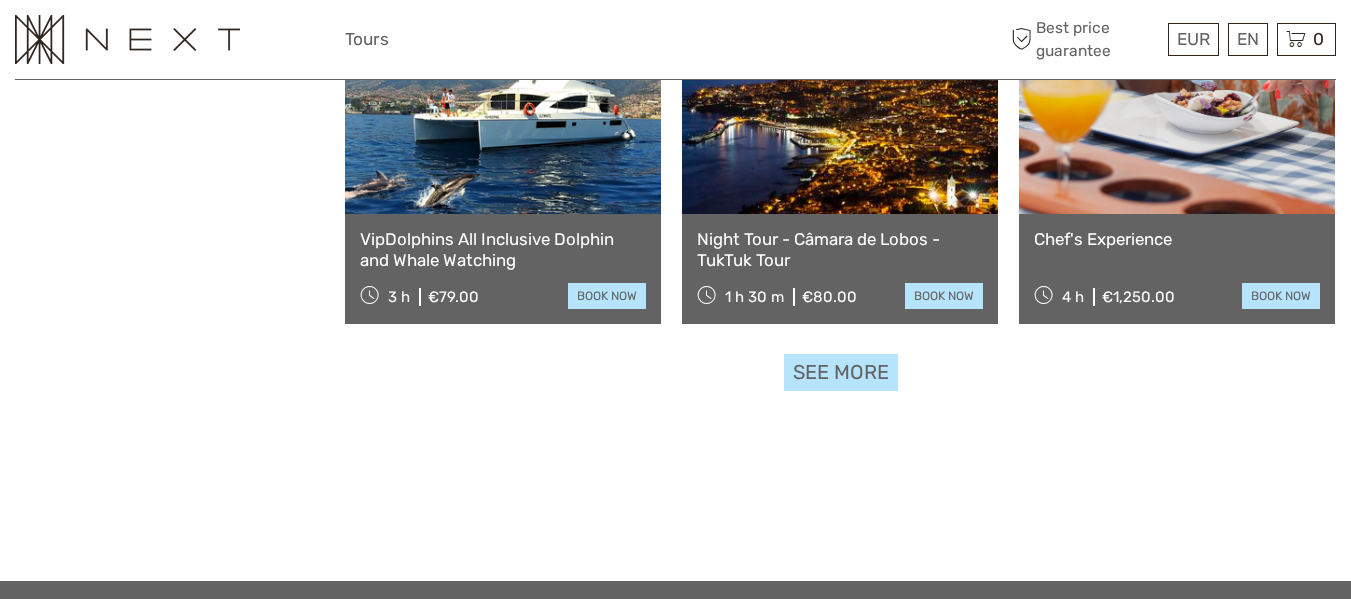 click on "See more" at bounding box center [841, 372] 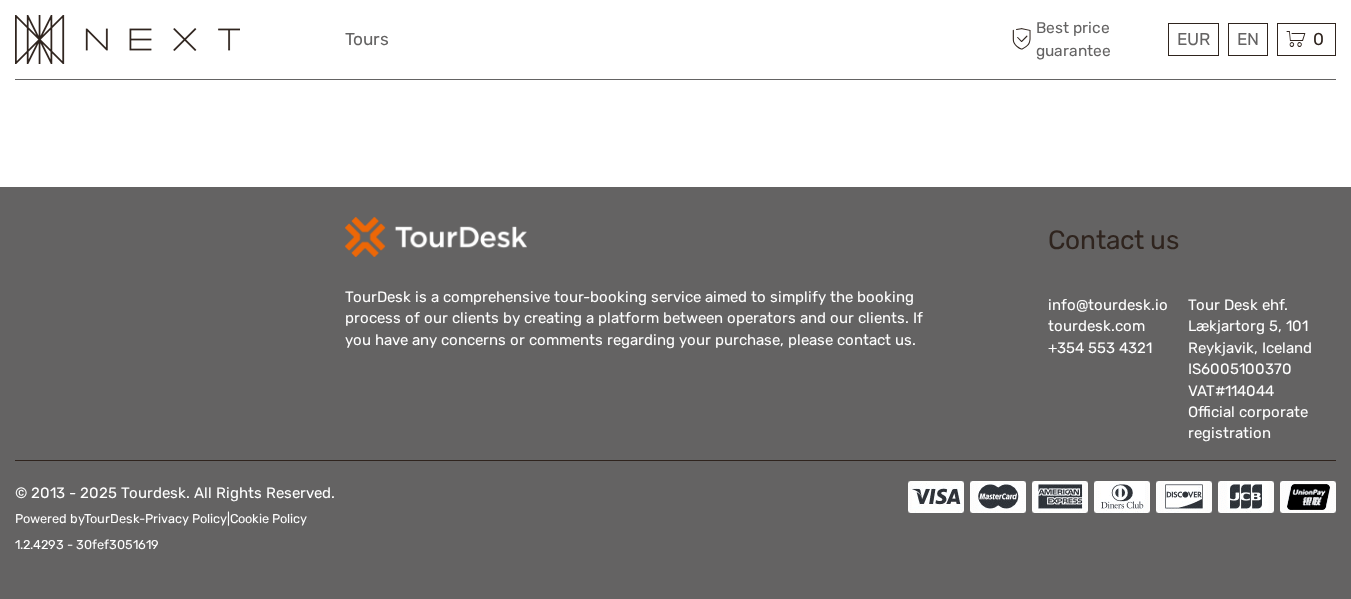 scroll, scrollTop: 15116, scrollLeft: 0, axis: vertical 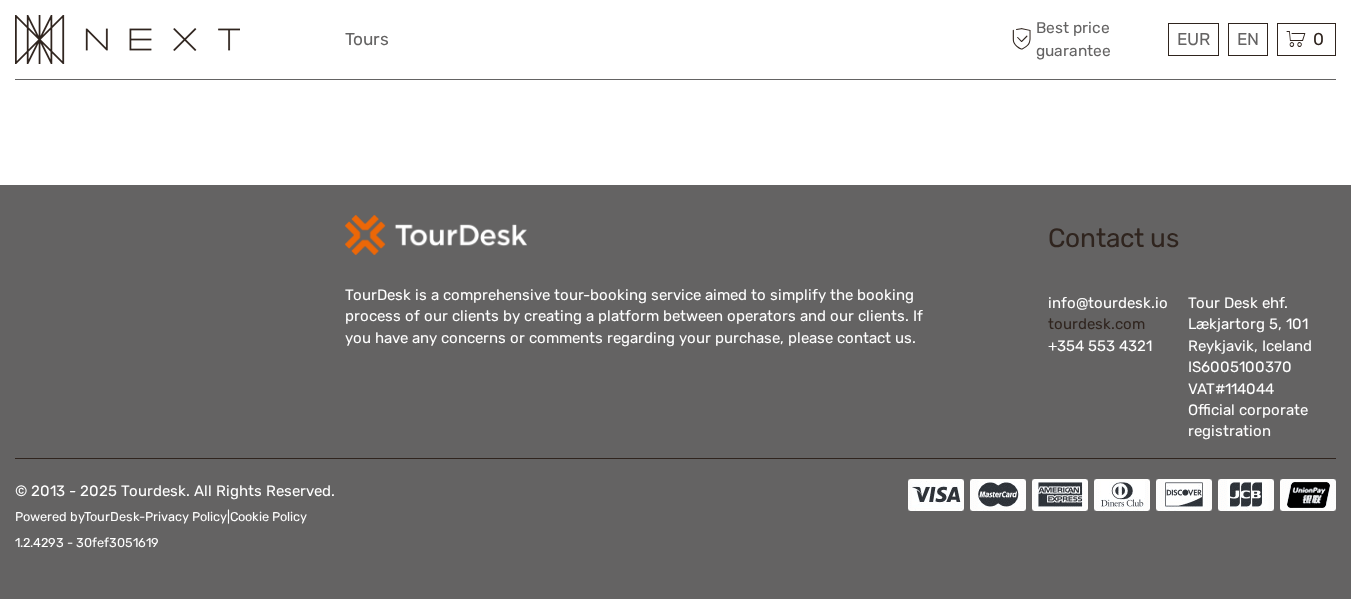 click on "tourdesk.com" at bounding box center [1096, 324] 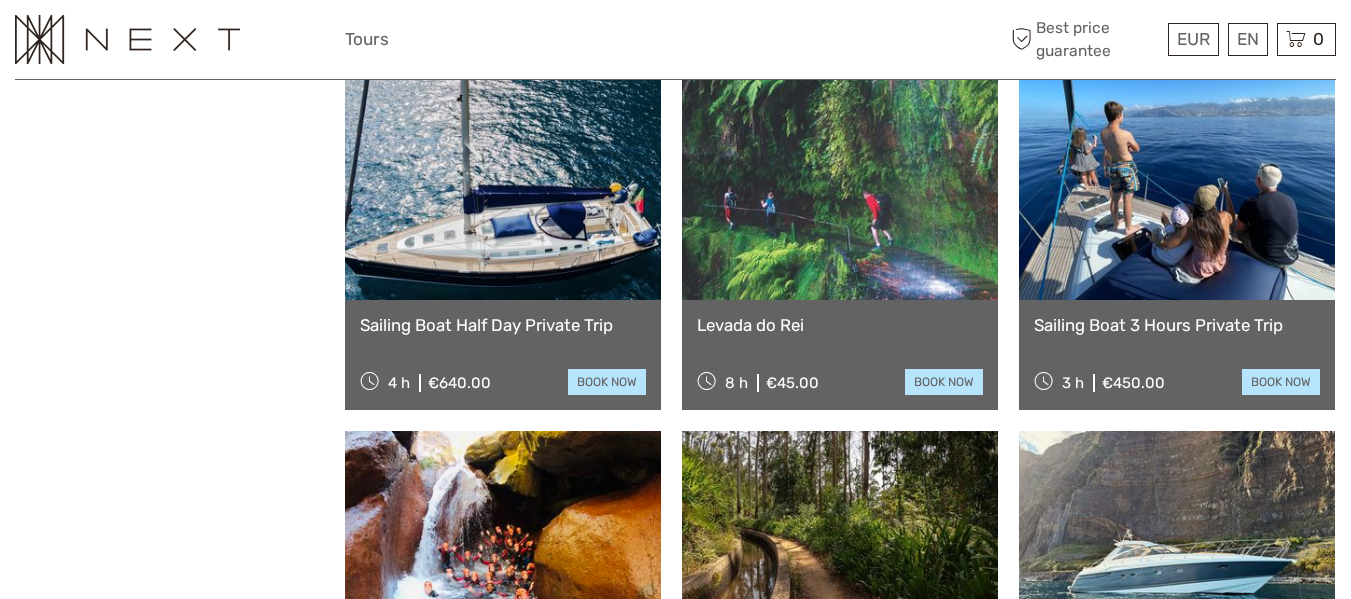 scroll, scrollTop: 7616, scrollLeft: 0, axis: vertical 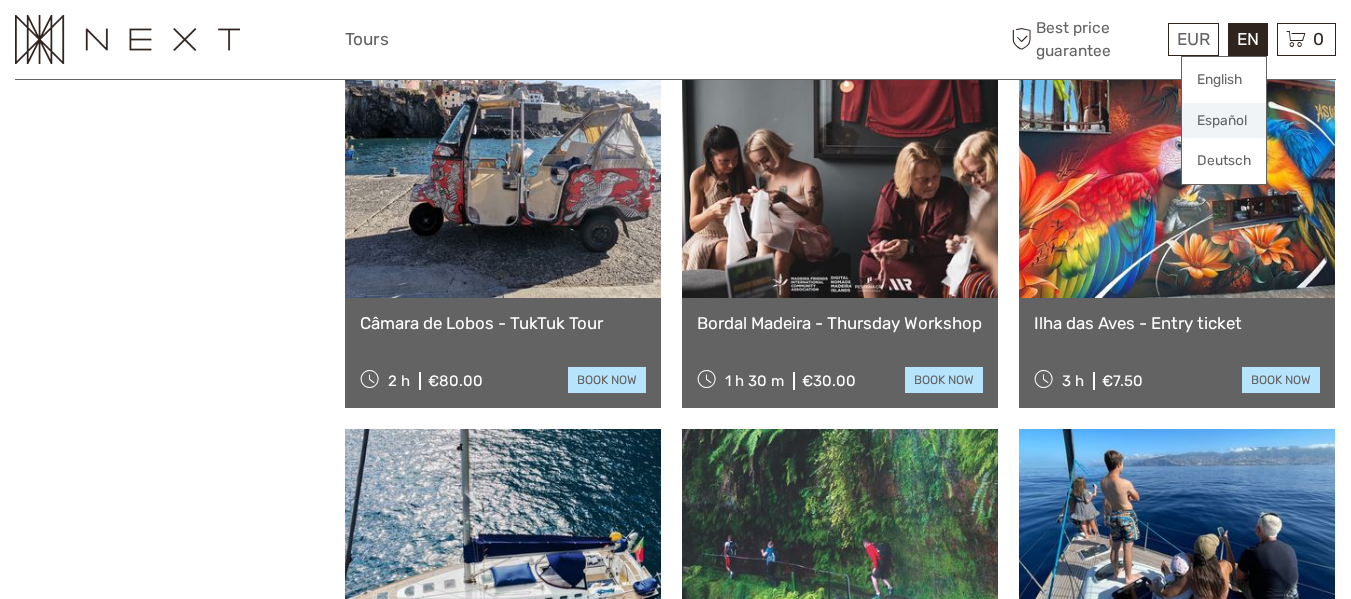 click on "Español" at bounding box center (1224, 121) 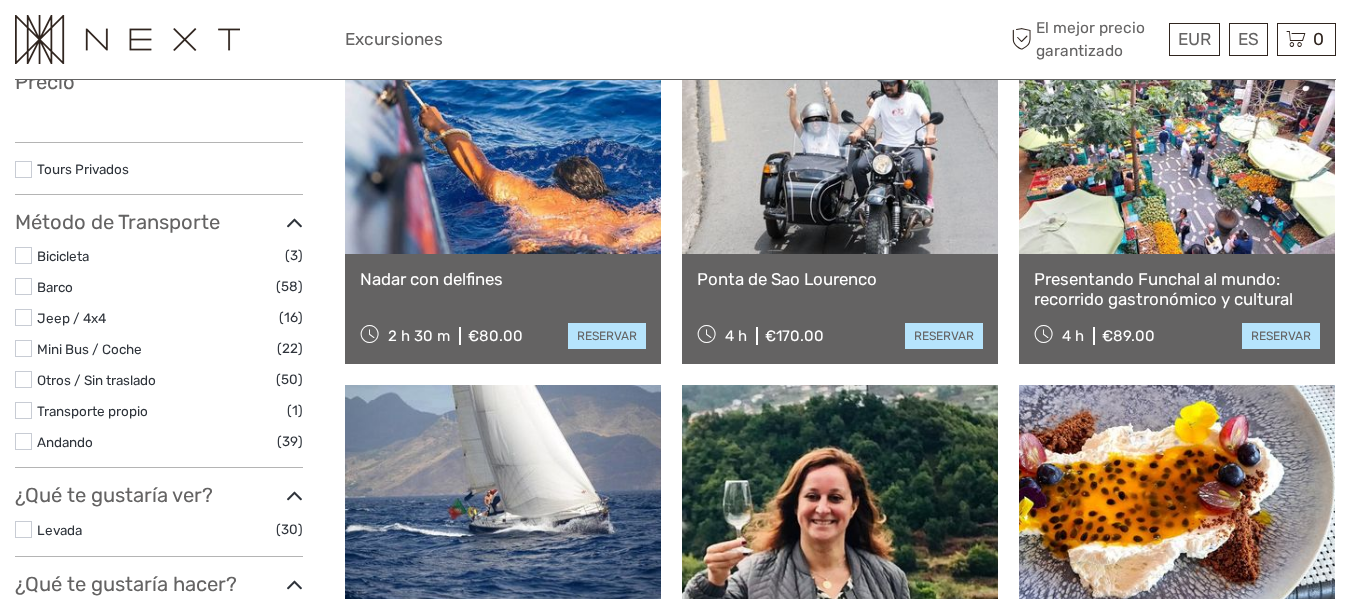 scroll, scrollTop: 300, scrollLeft: 0, axis: vertical 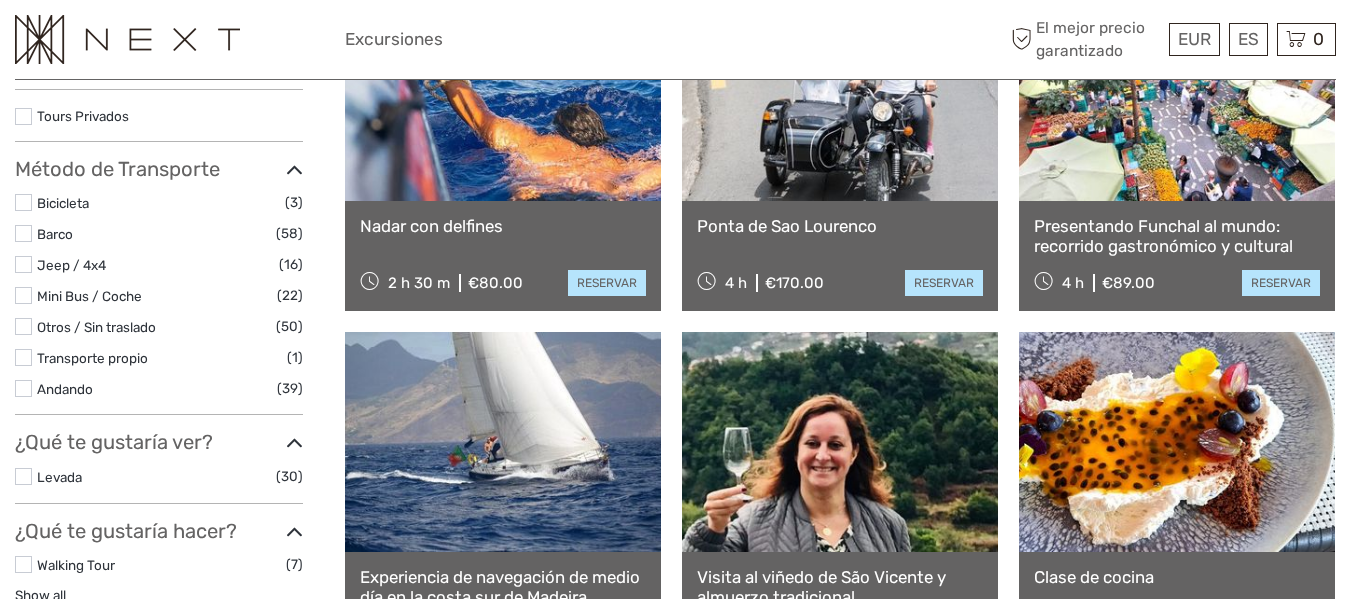 type on "[DATE]  -  [DATE]" 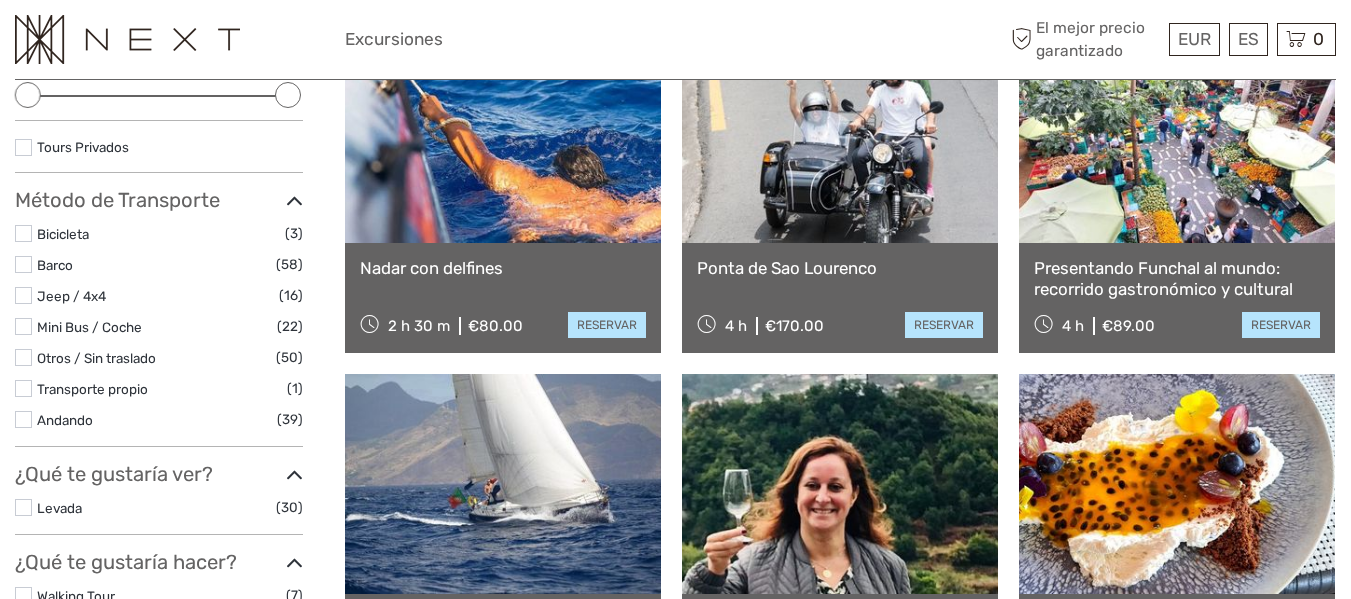 scroll, scrollTop: 0, scrollLeft: 0, axis: both 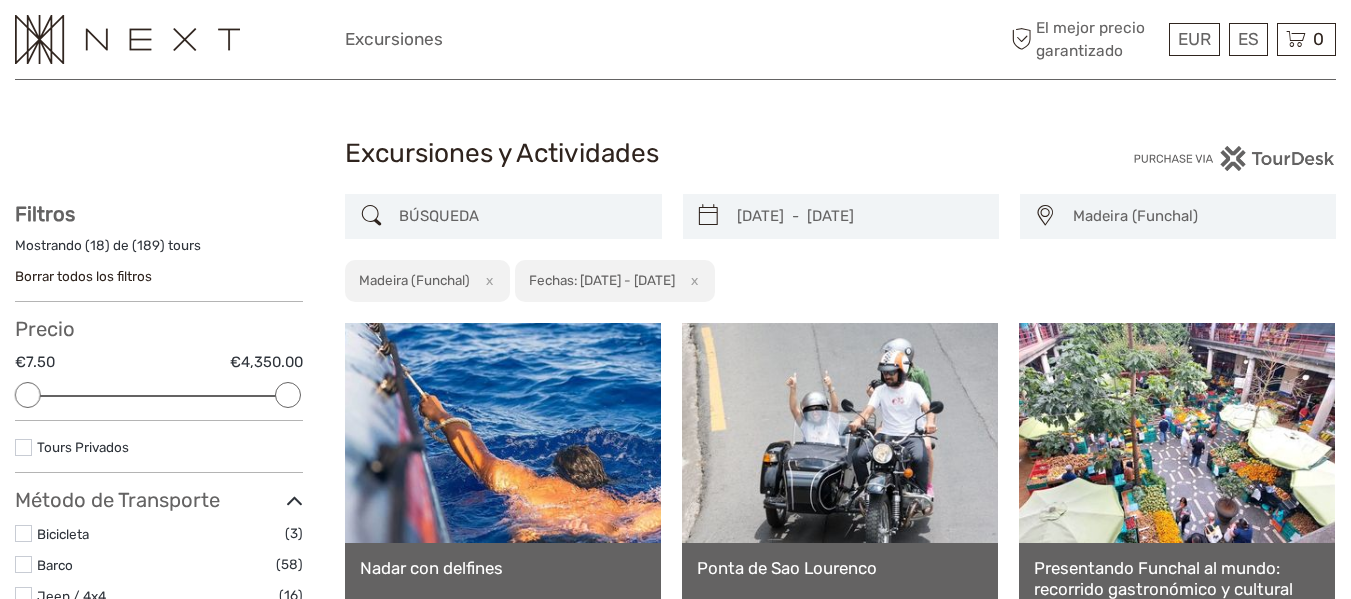 click at bounding box center [521, 216] 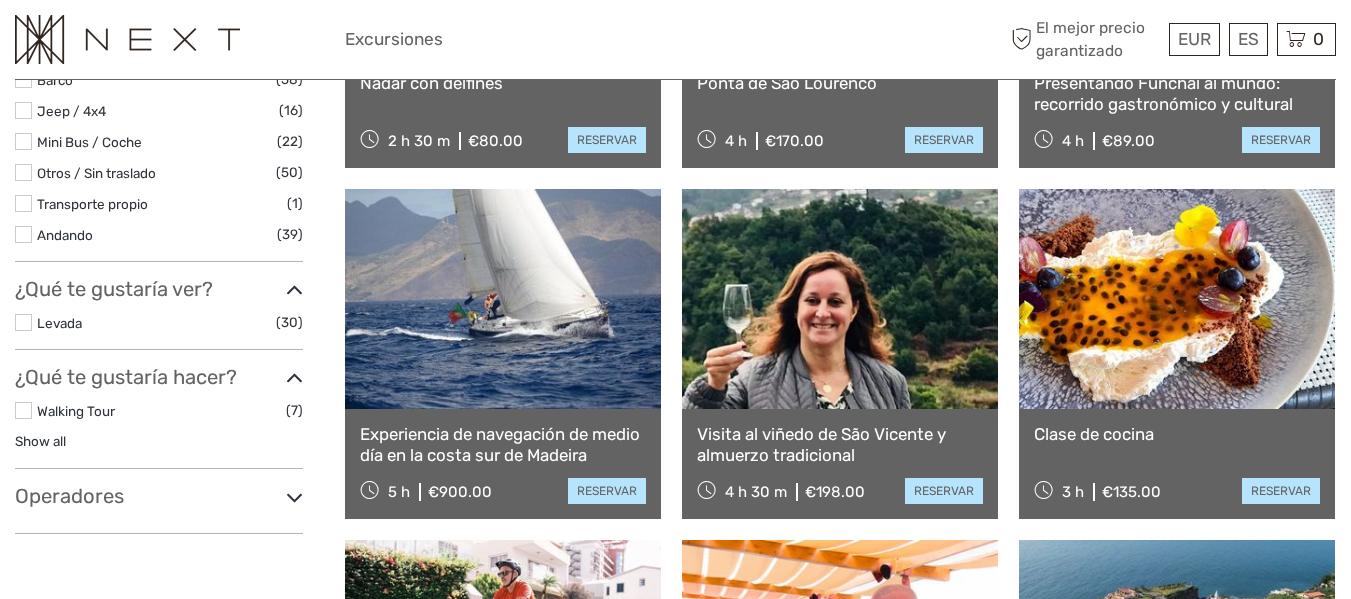 scroll, scrollTop: 600, scrollLeft: 0, axis: vertical 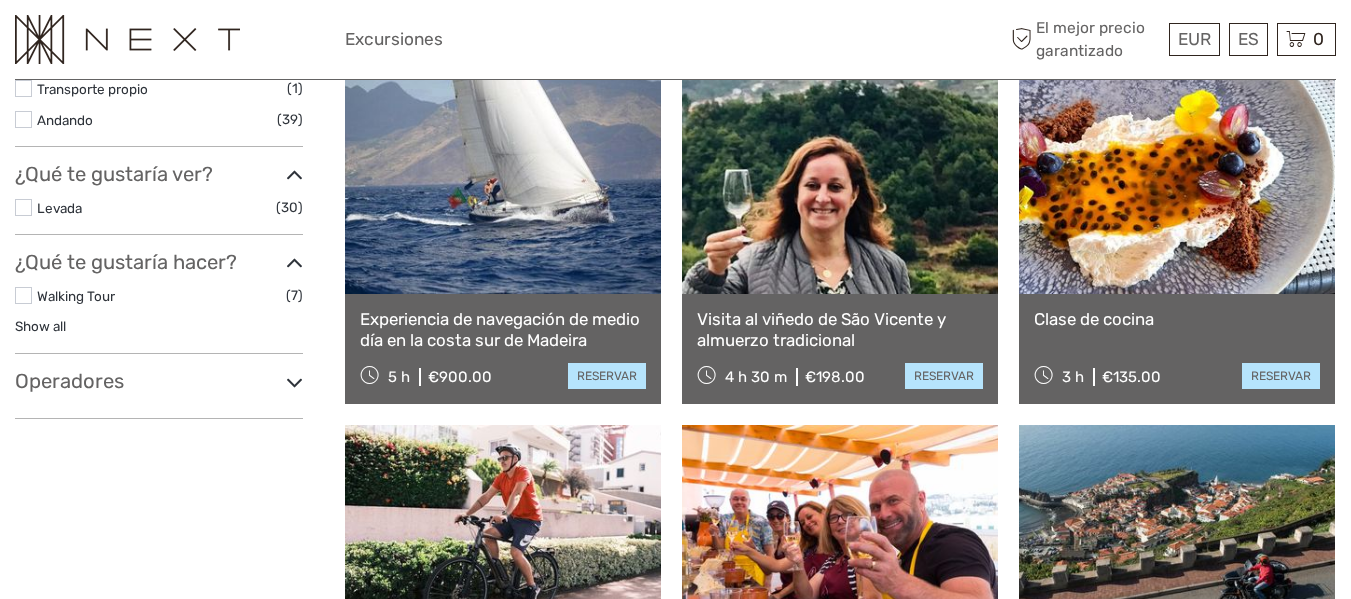click at bounding box center (840, 184) 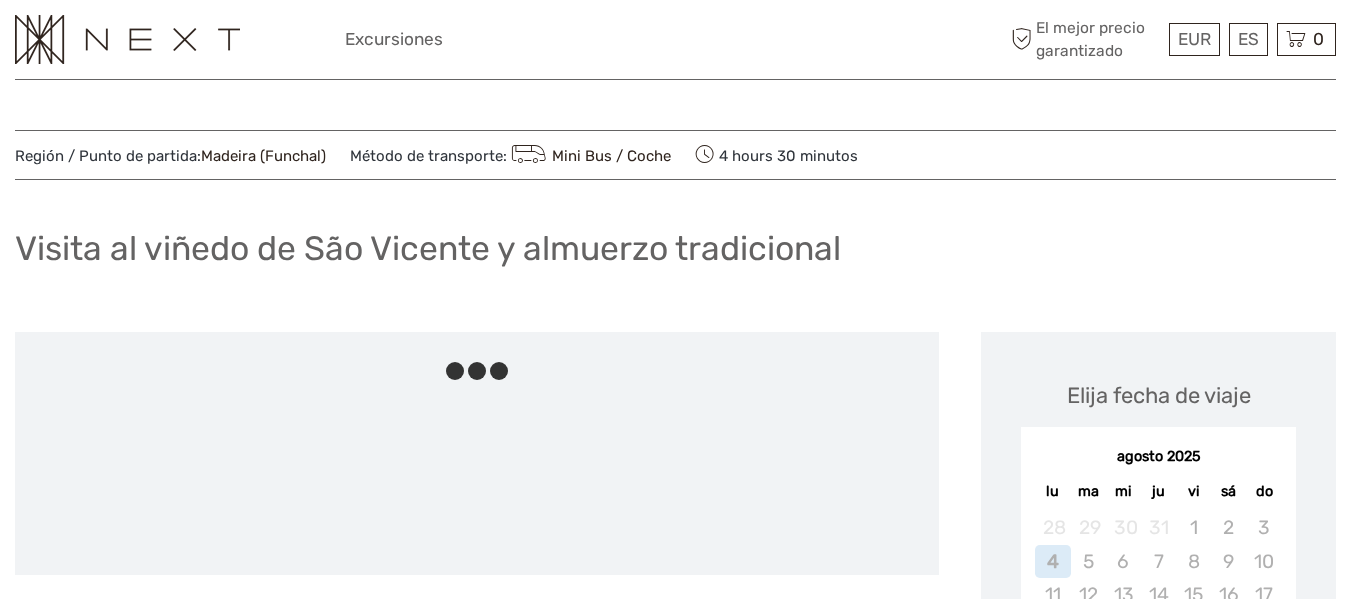 scroll, scrollTop: 0, scrollLeft: 0, axis: both 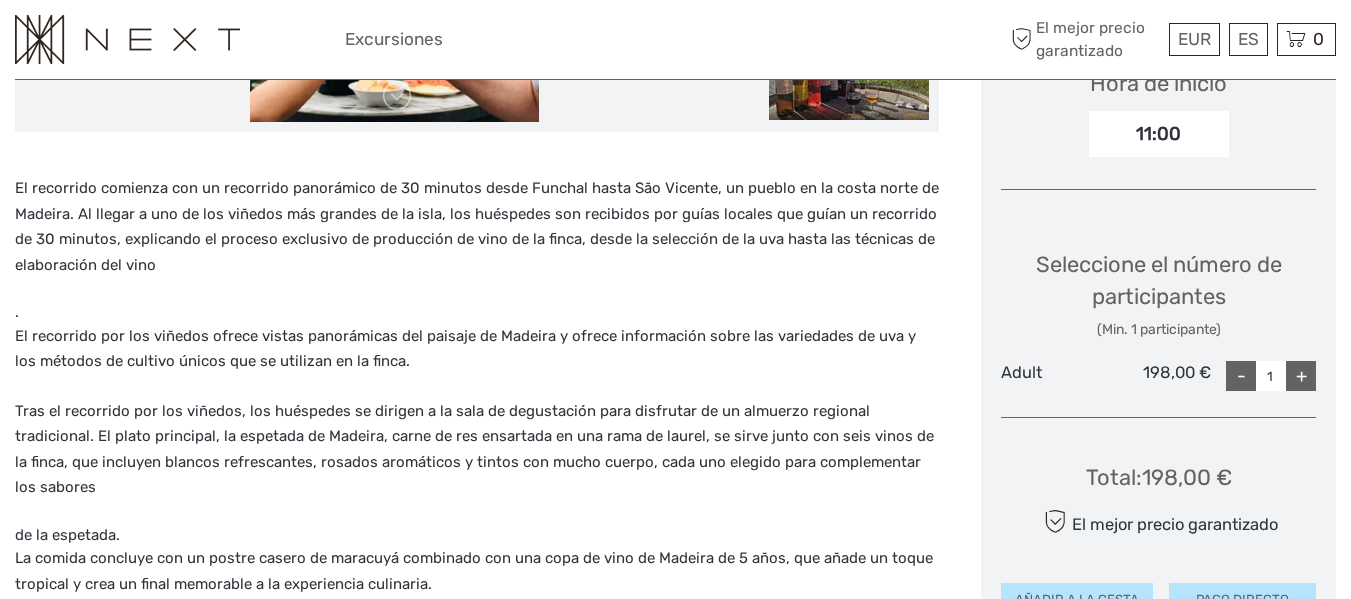 click on "+" at bounding box center [1301, 376] 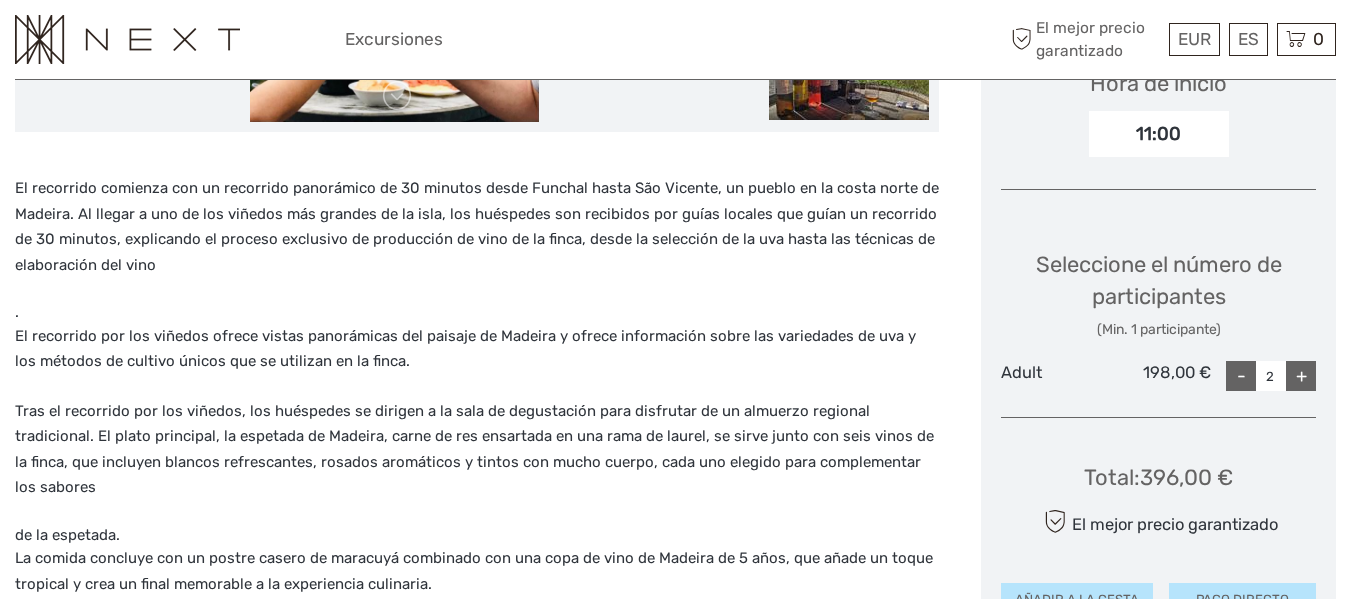 click on "+" at bounding box center (1301, 376) 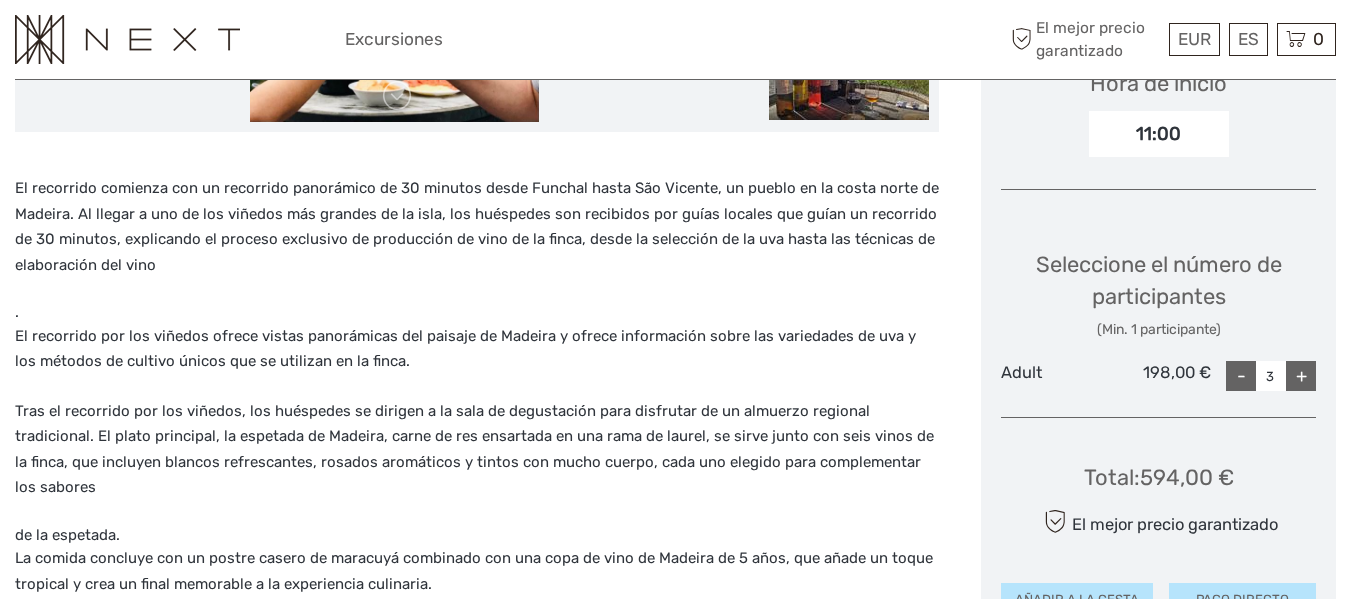 click on "+" at bounding box center [1301, 376] 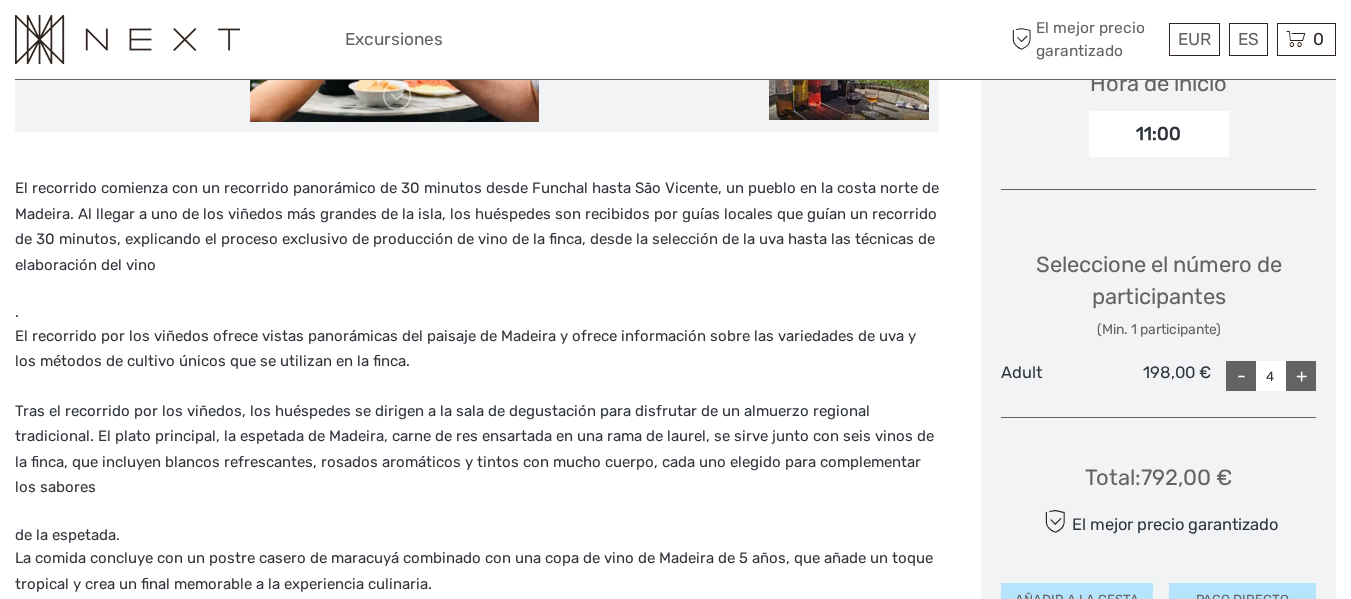 click on "+" at bounding box center [1301, 376] 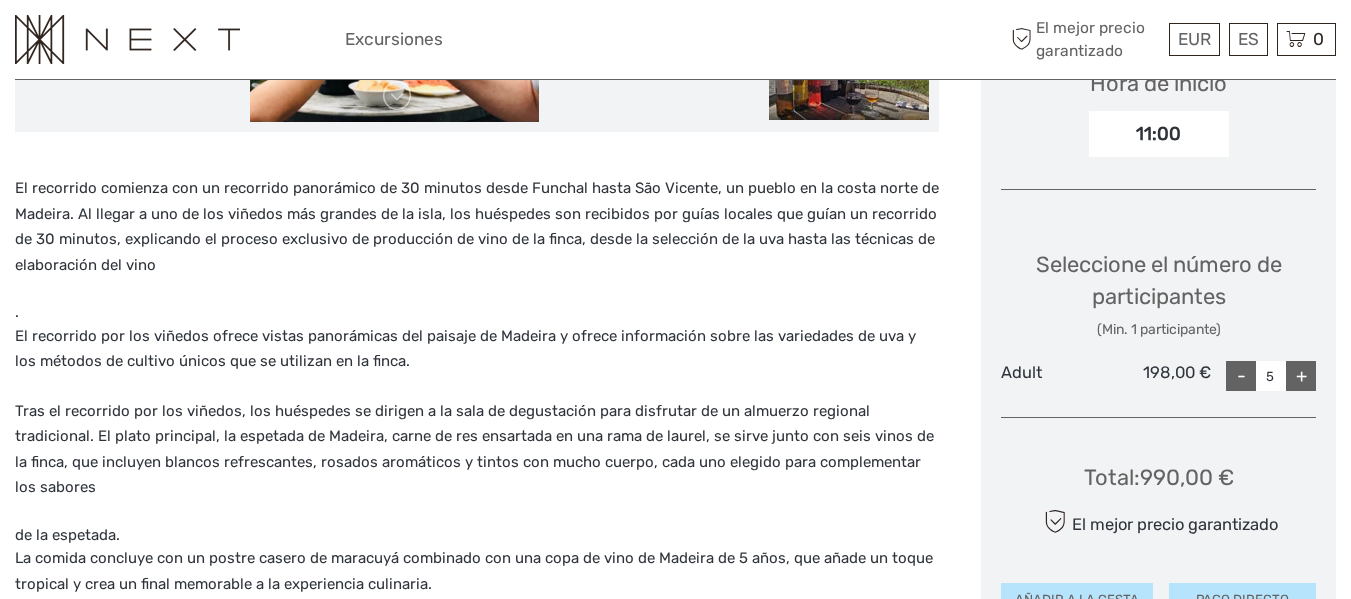 click on "+" at bounding box center [1301, 376] 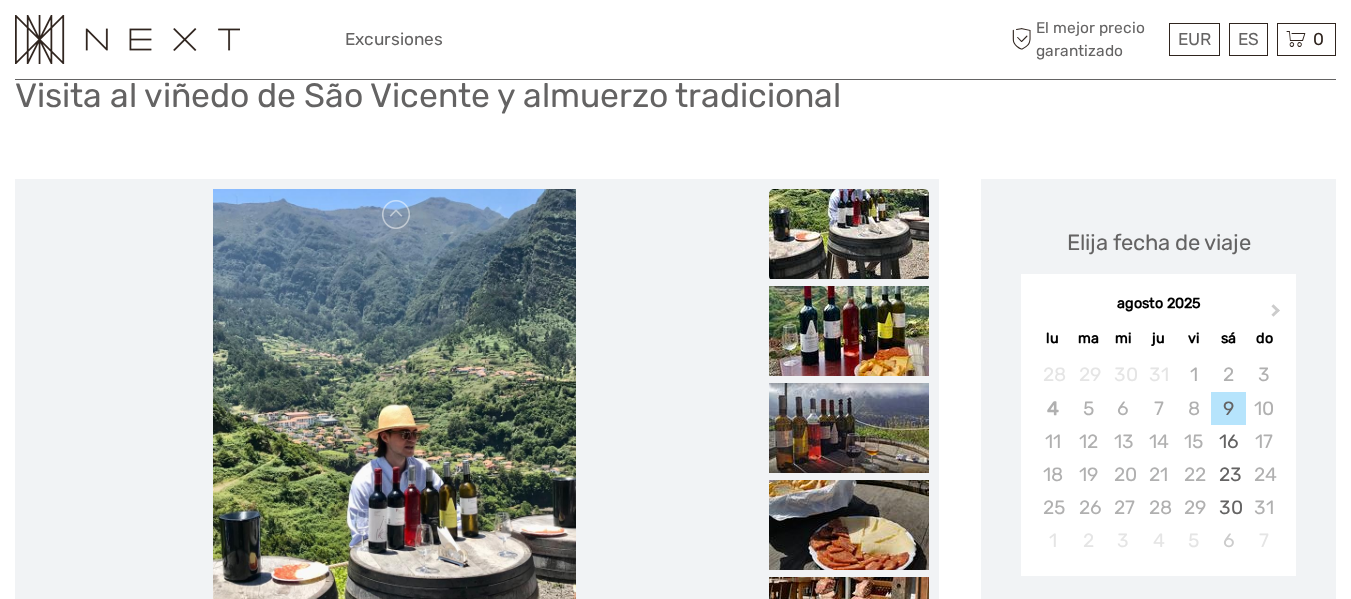 scroll, scrollTop: 100, scrollLeft: 0, axis: vertical 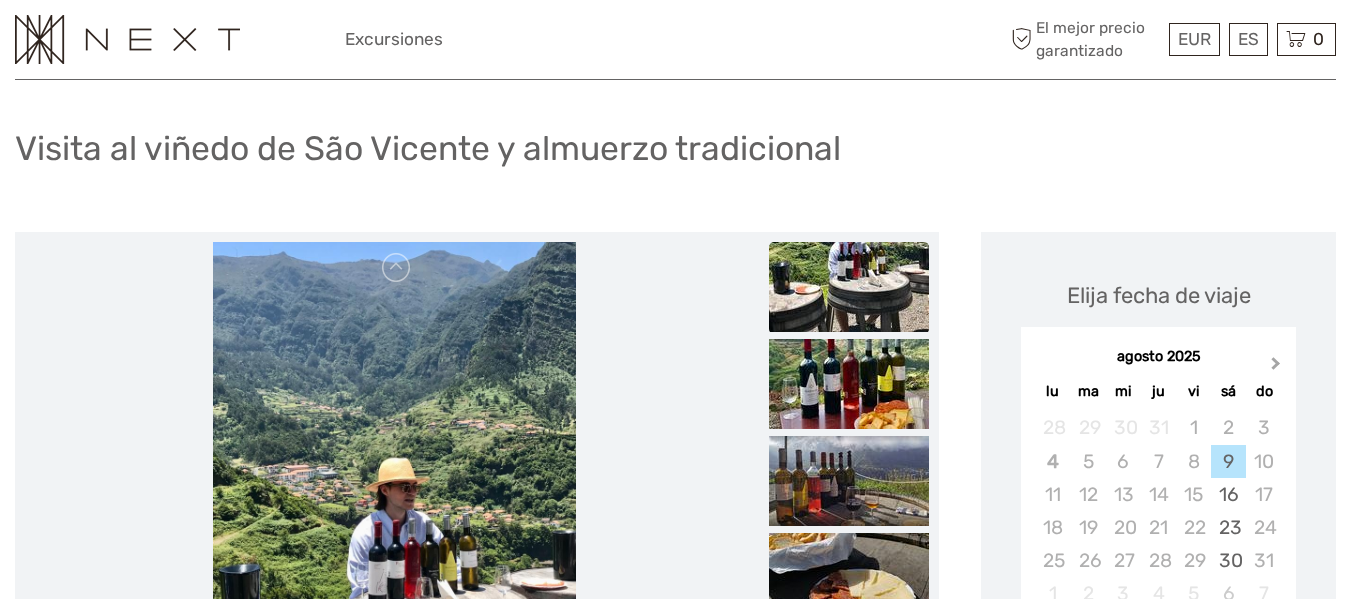 click on "Next Month" at bounding box center [1276, 367] 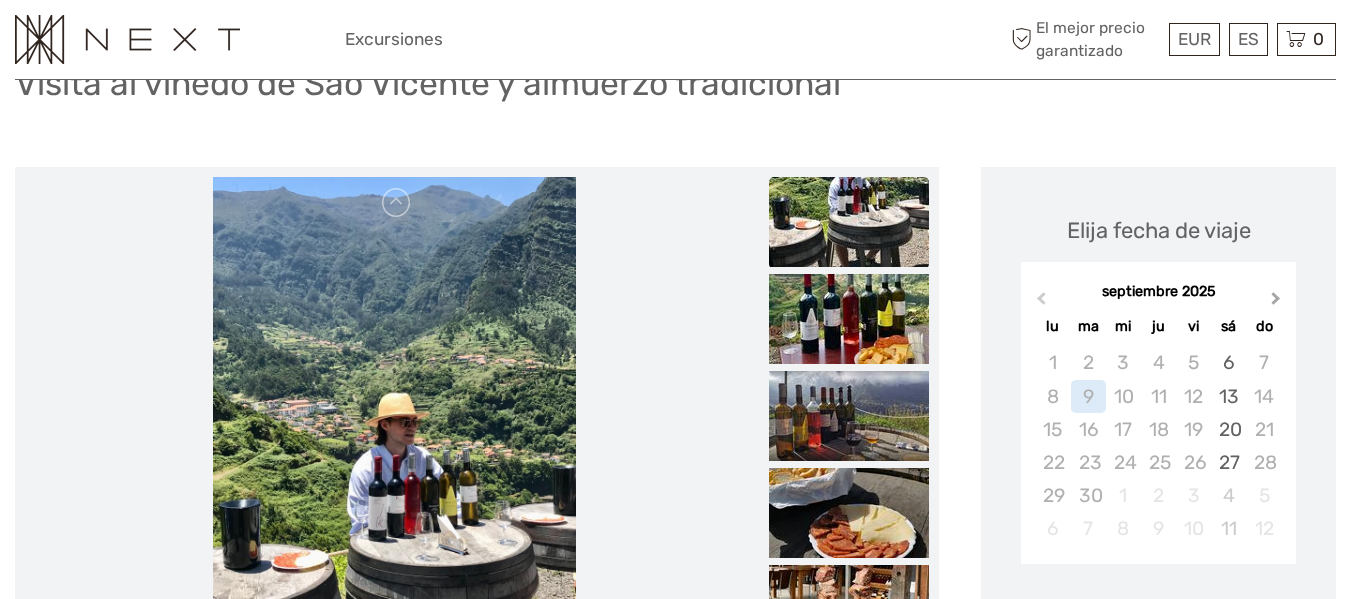 scroll, scrollTop: 200, scrollLeft: 0, axis: vertical 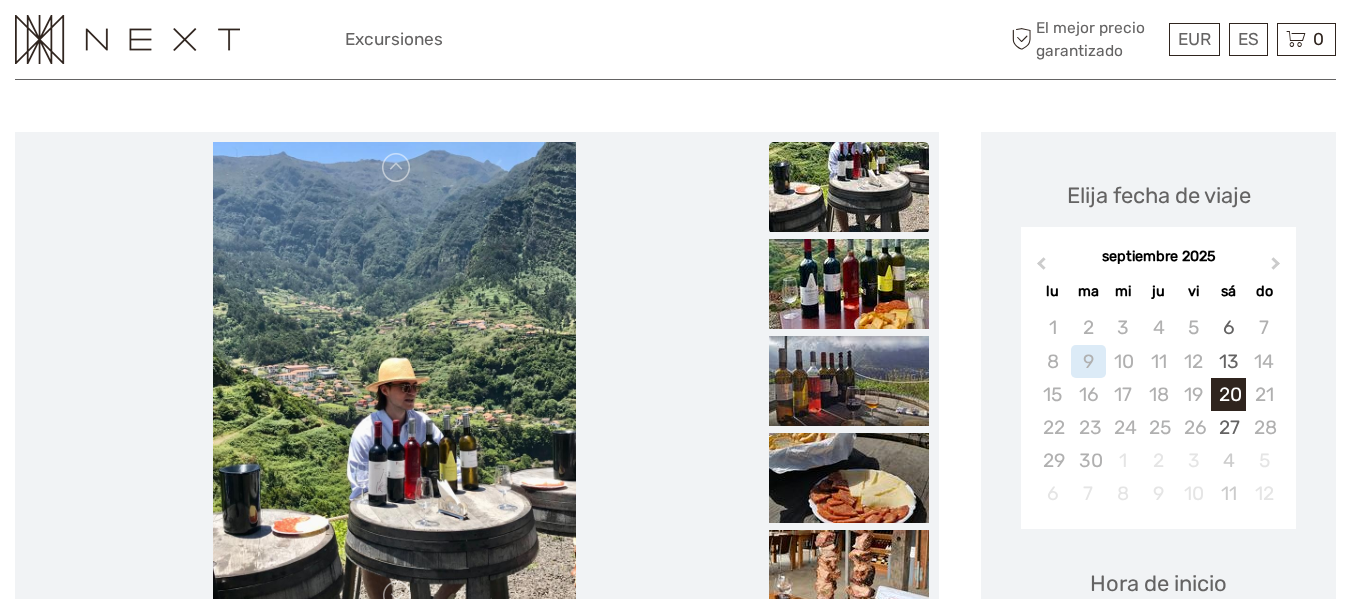 click on "20" at bounding box center (1228, 394) 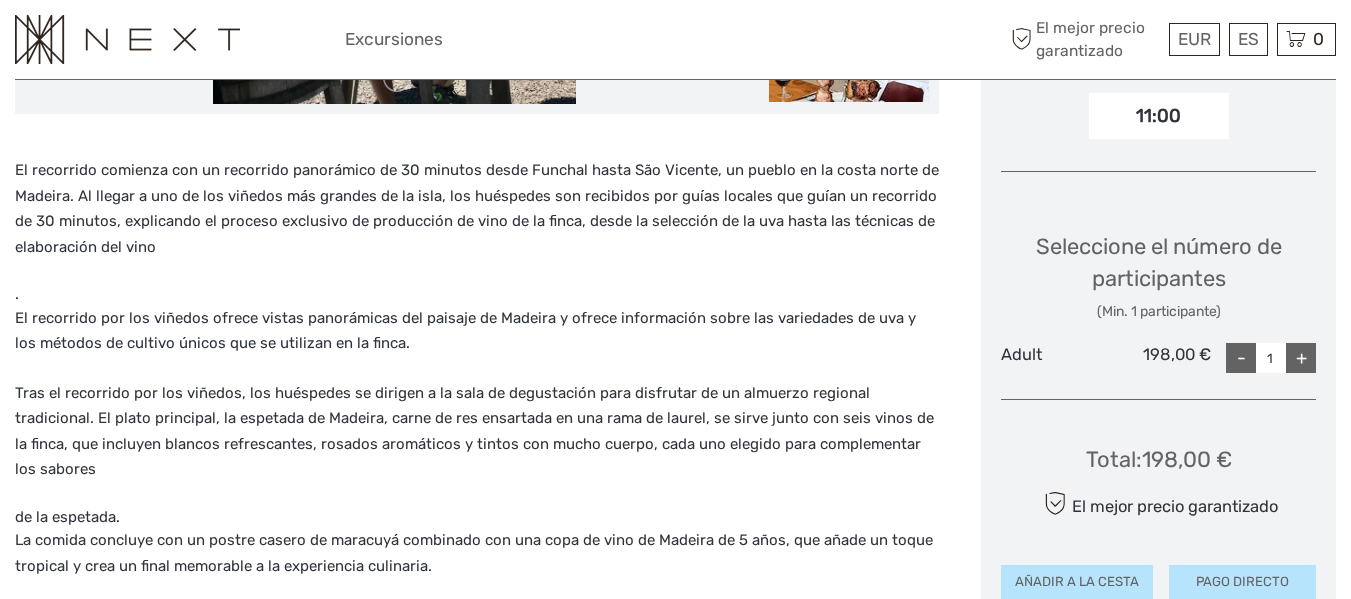 scroll, scrollTop: 800, scrollLeft: 0, axis: vertical 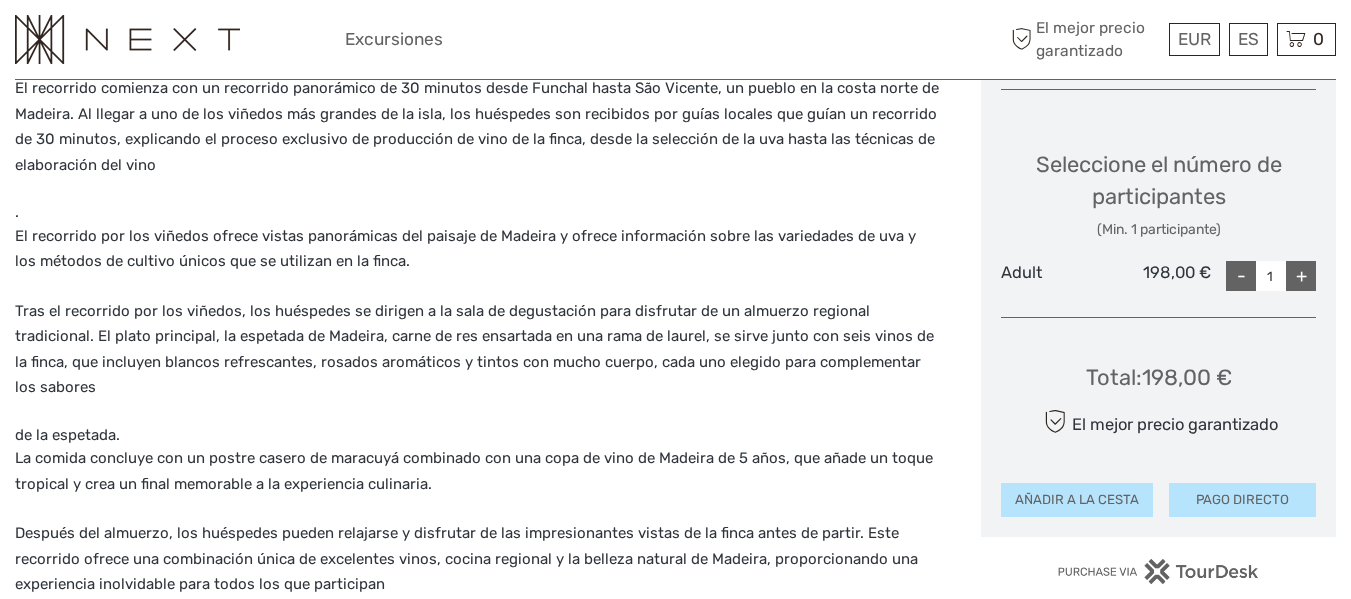 click on "+" at bounding box center [1301, 276] 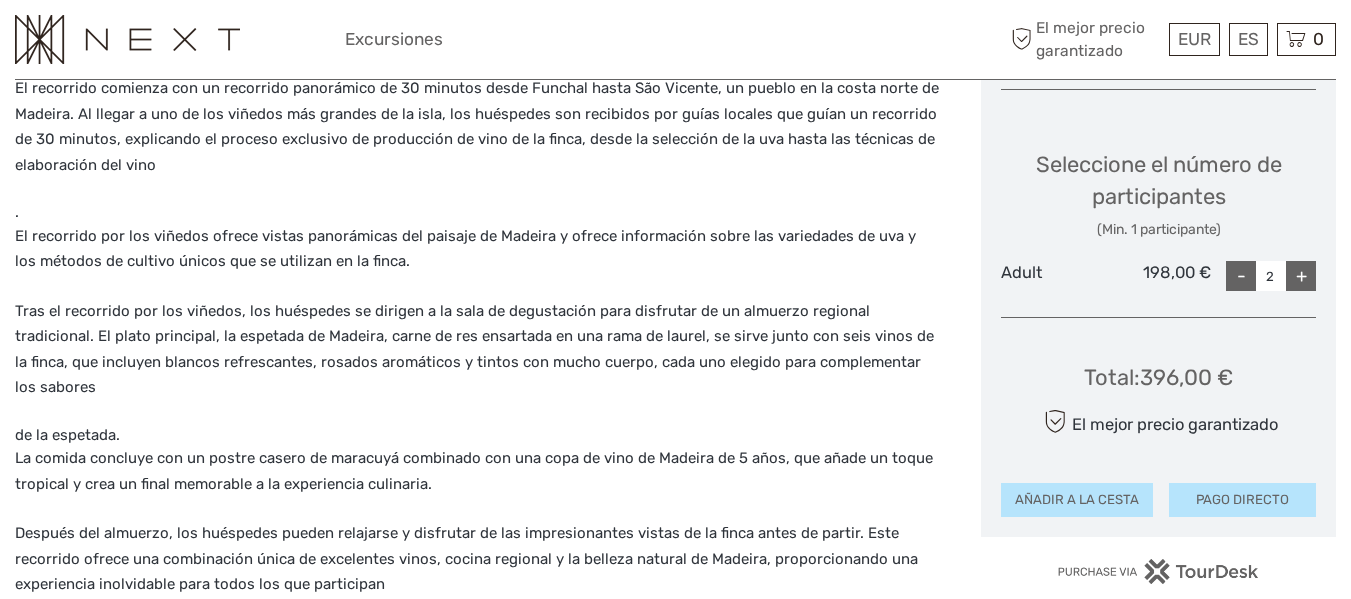 click on "+" at bounding box center (1301, 276) 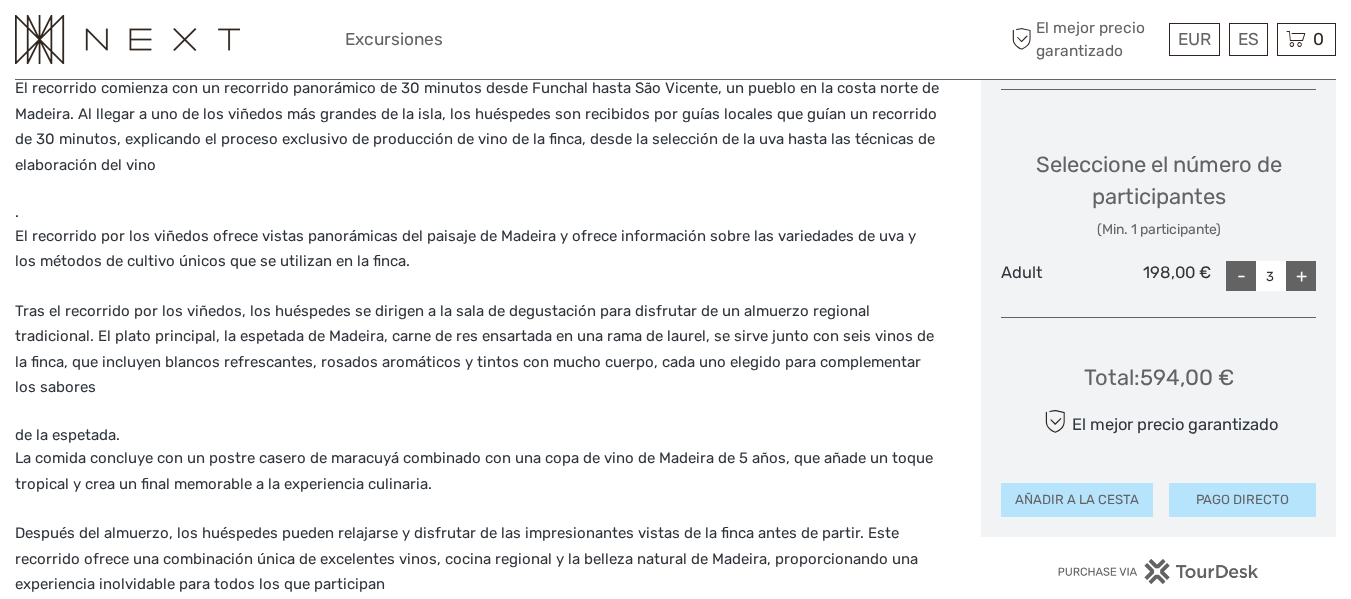 click on "+" at bounding box center [1301, 276] 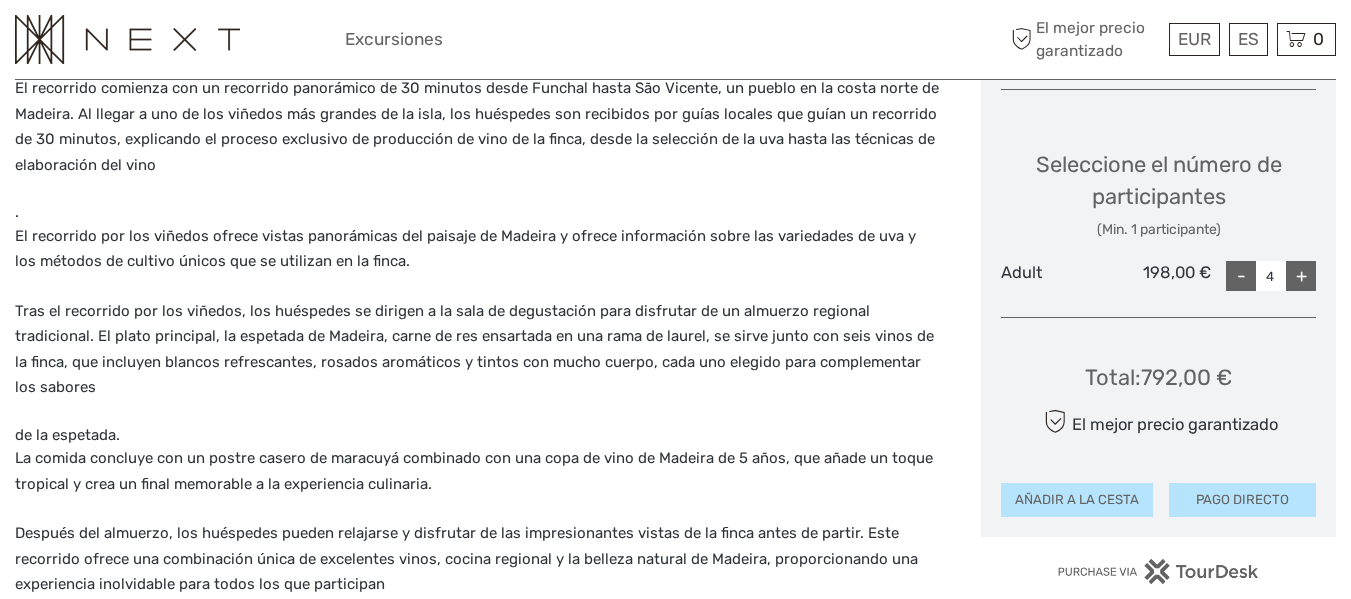 click on "+" at bounding box center [1301, 276] 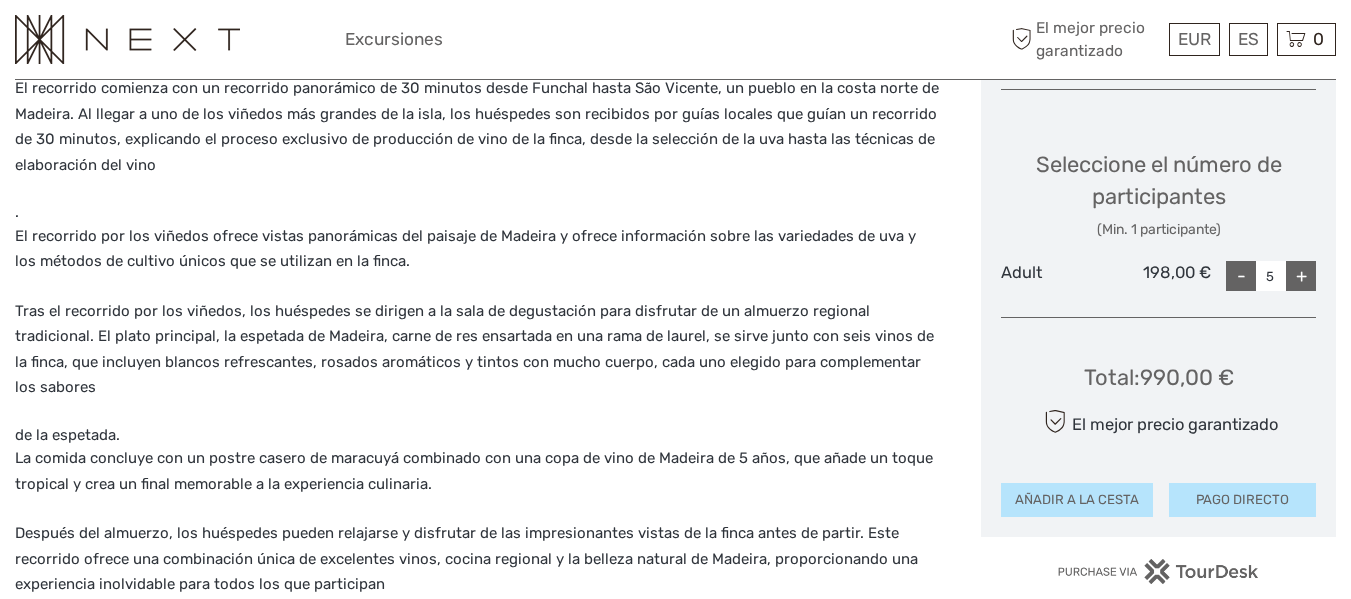 click on "+" at bounding box center [1301, 276] 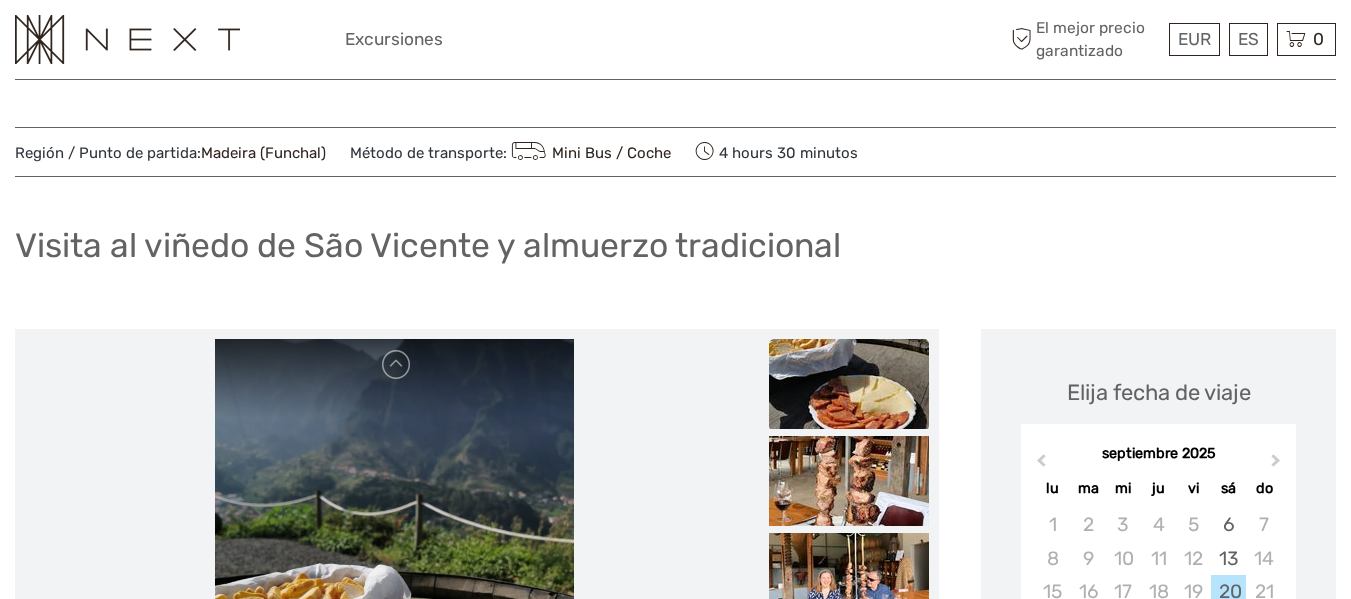 scroll, scrollTop: 0, scrollLeft: 0, axis: both 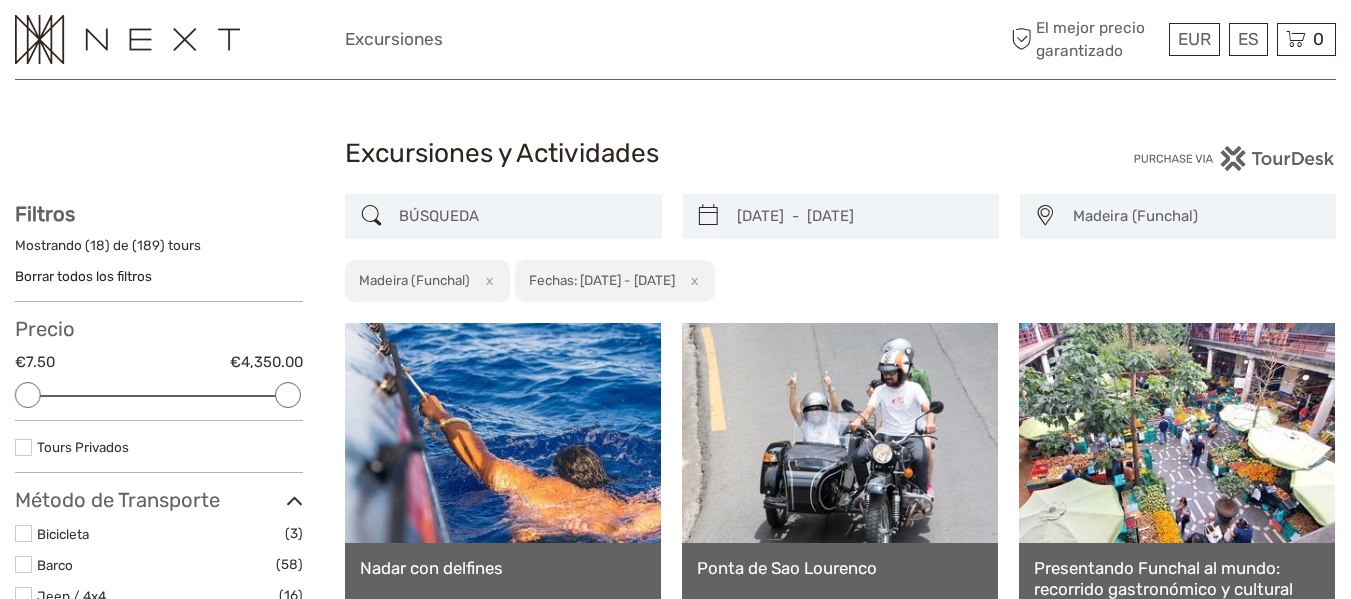 click at bounding box center (521, 216) 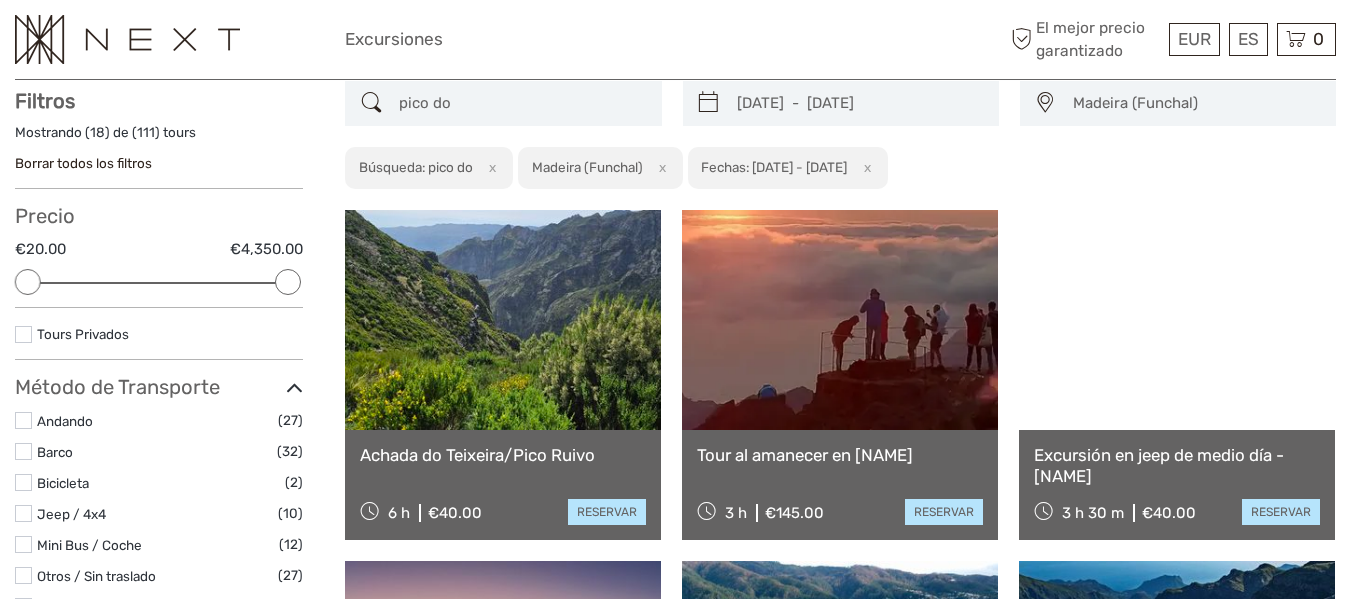 scroll, scrollTop: 114, scrollLeft: 0, axis: vertical 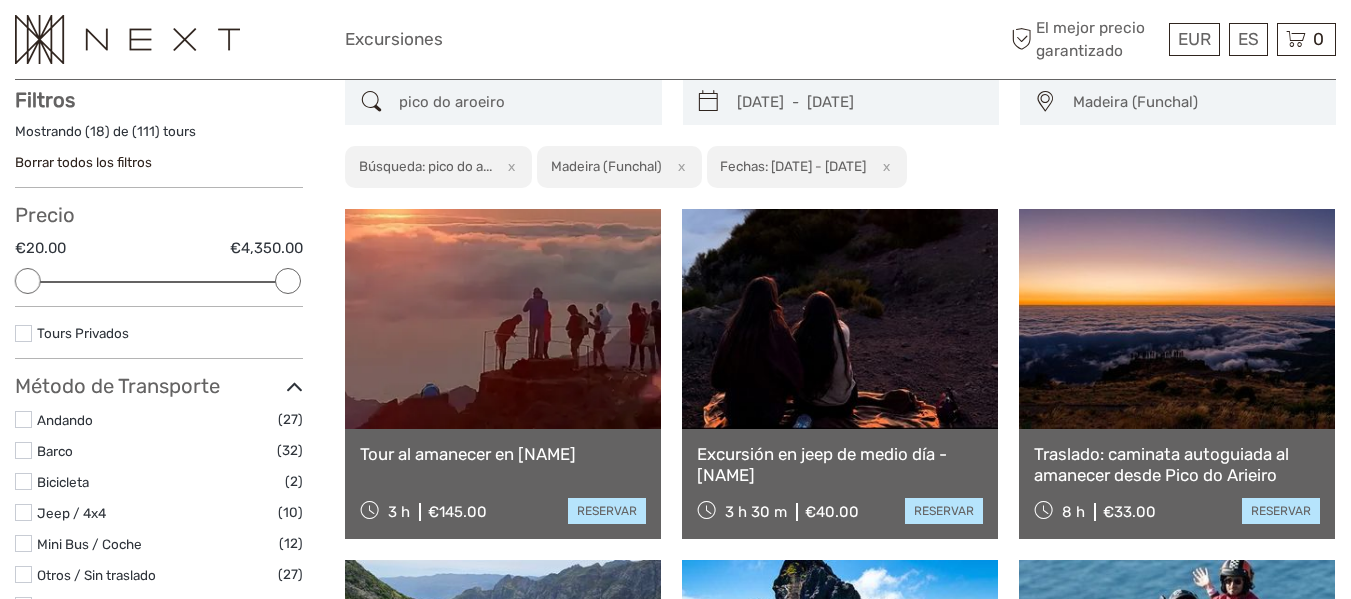 type on "pico do aroeiro" 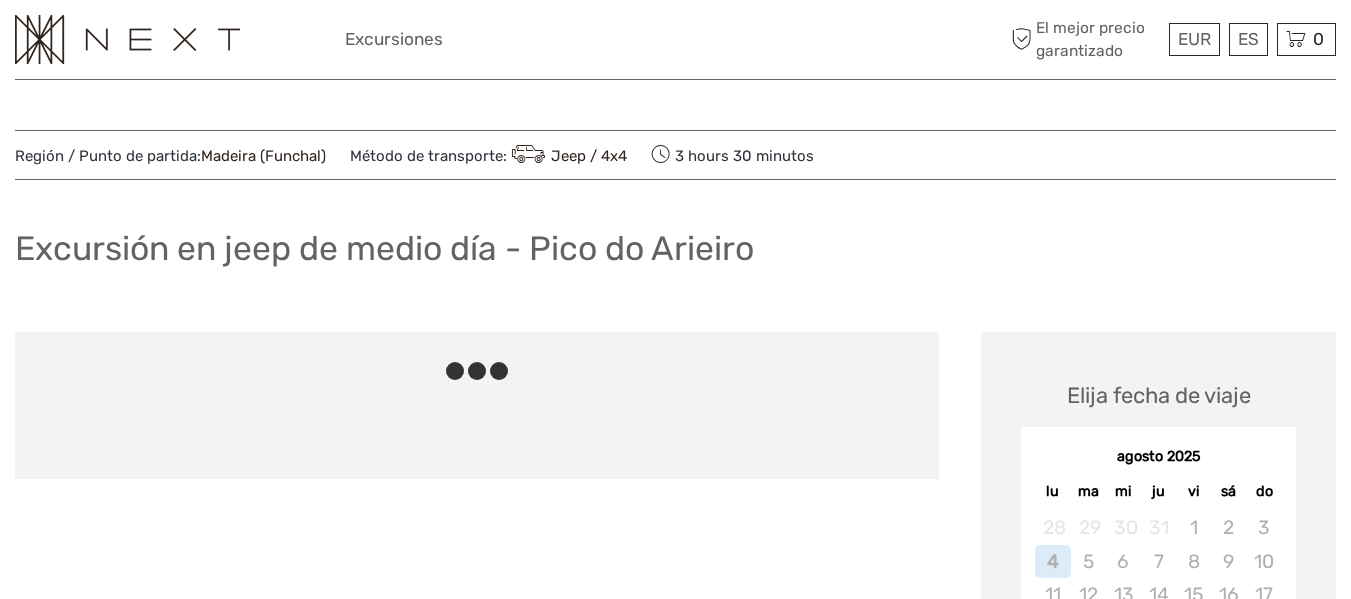 scroll, scrollTop: 0, scrollLeft: 0, axis: both 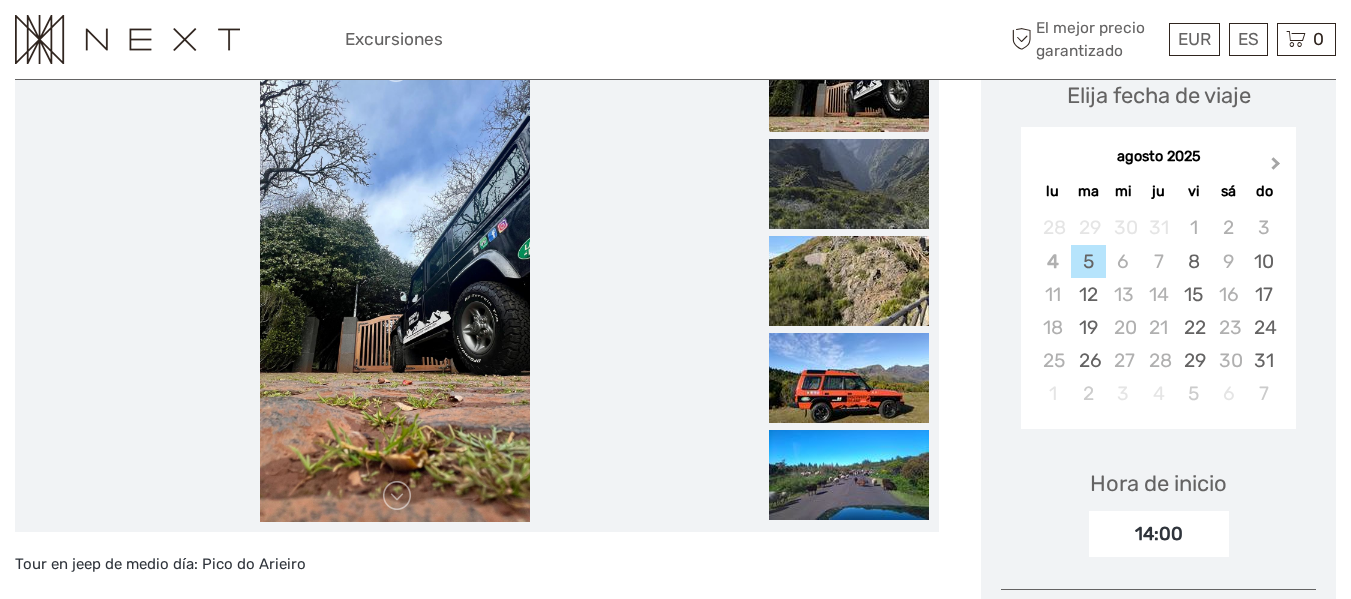 click on "Next Month" at bounding box center (1276, 167) 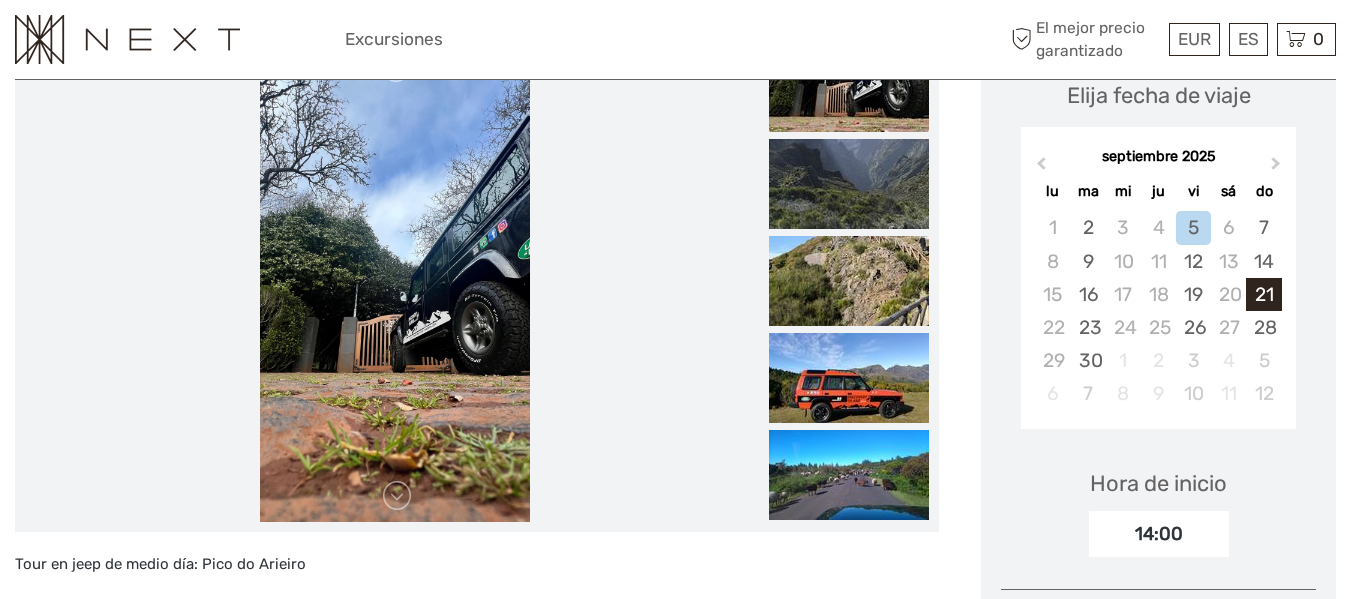 click on "21" at bounding box center (1263, 294) 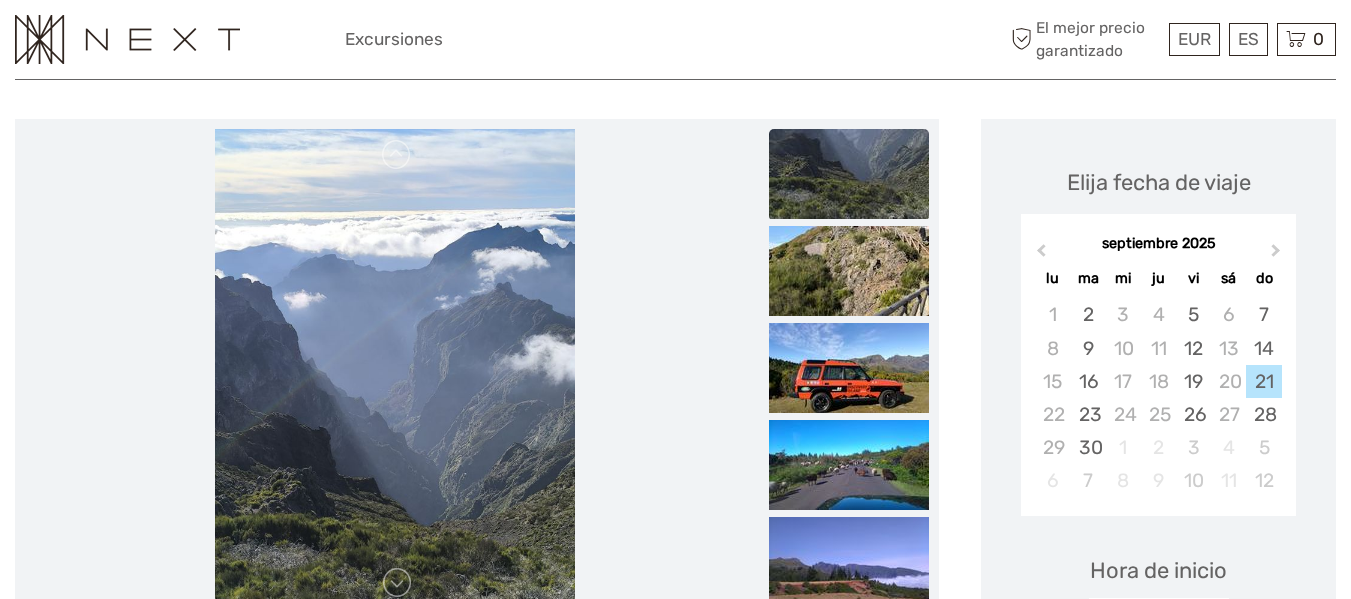 scroll, scrollTop: 200, scrollLeft: 0, axis: vertical 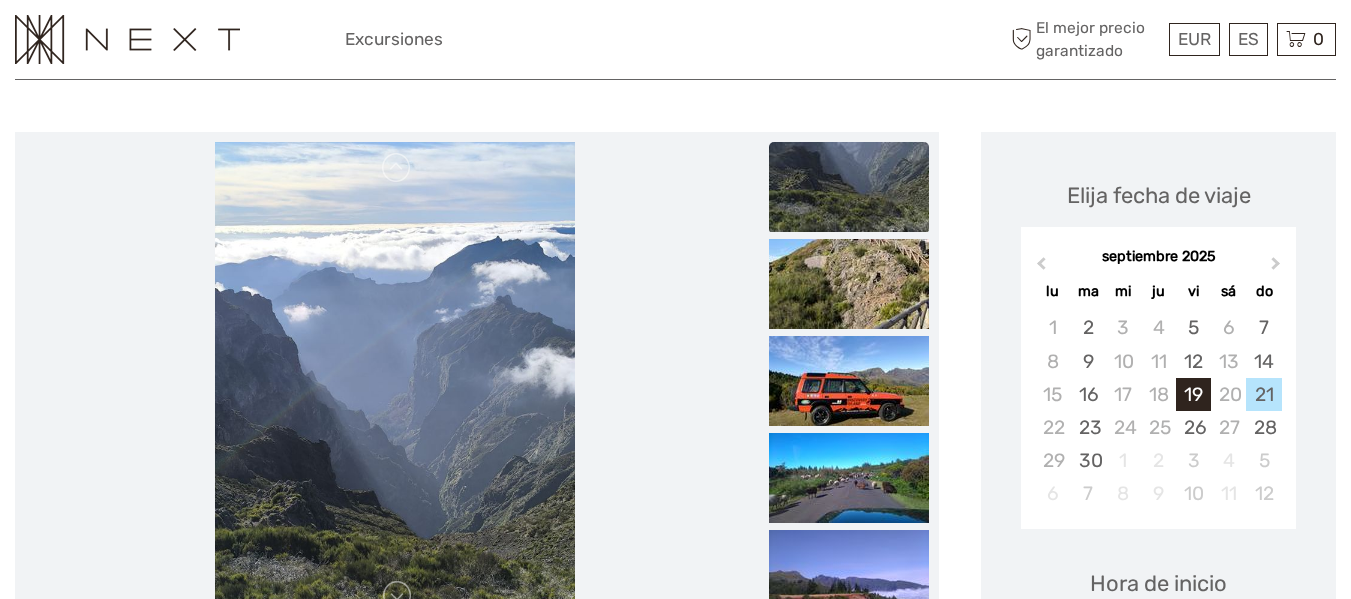 click on "19" at bounding box center [1193, 394] 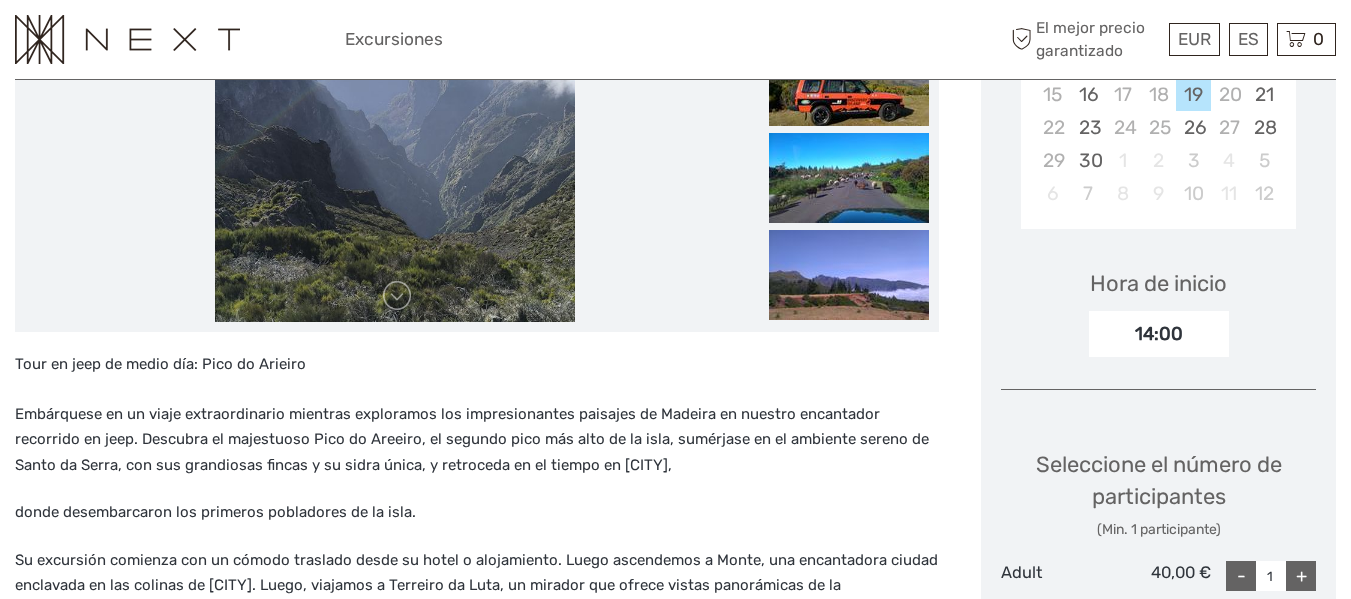 scroll, scrollTop: 300, scrollLeft: 0, axis: vertical 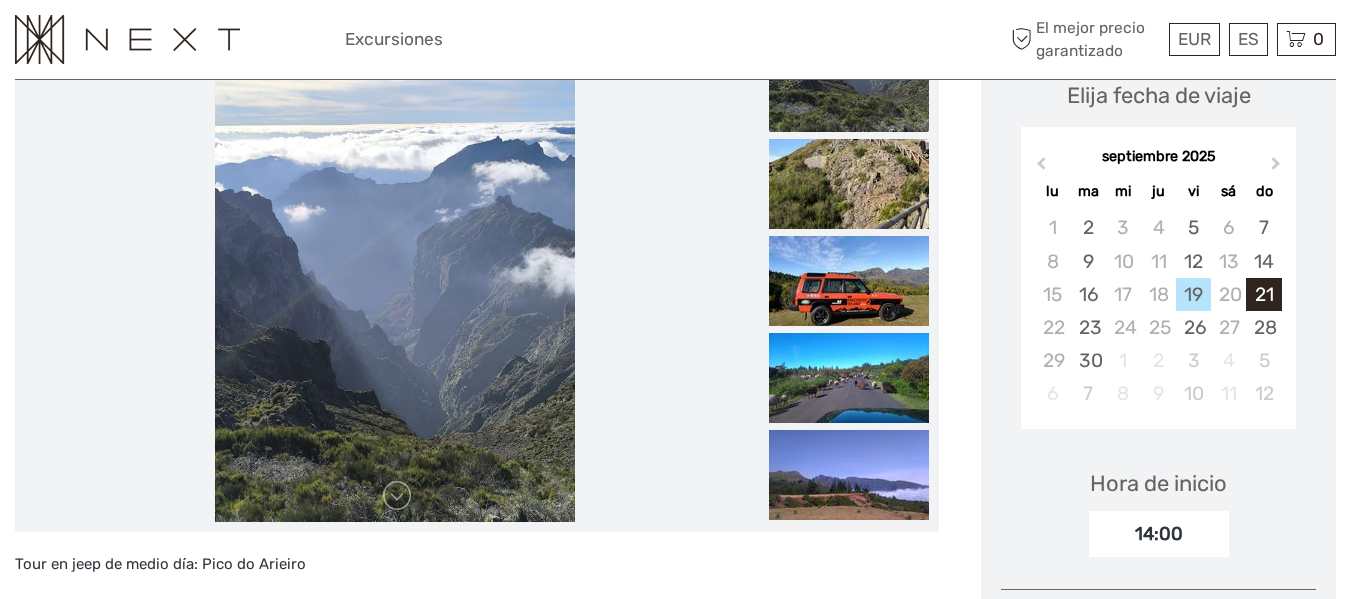 click on "21" at bounding box center (1263, 294) 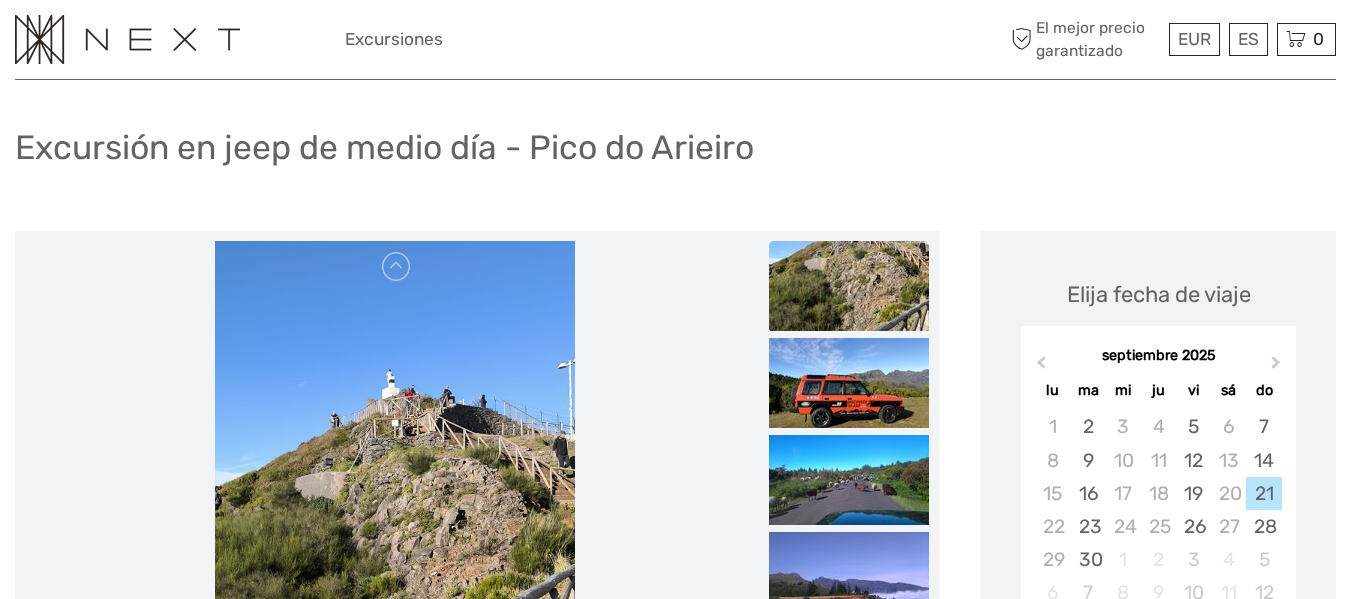 scroll, scrollTop: 100, scrollLeft: 0, axis: vertical 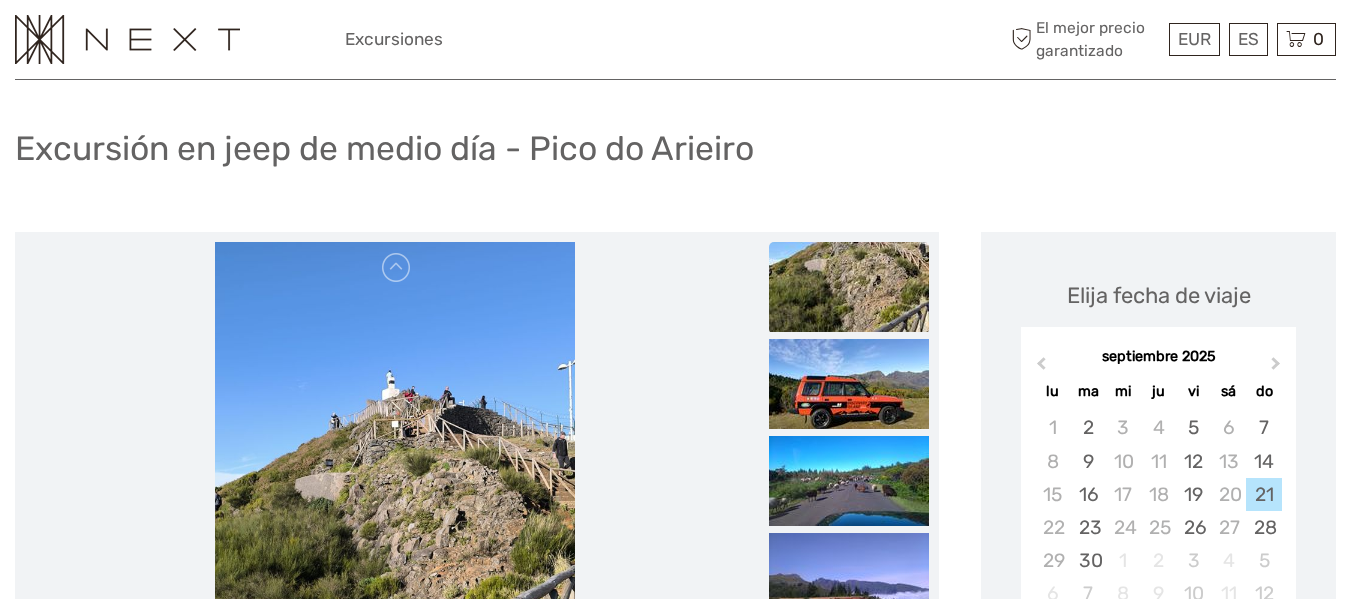 click at bounding box center [849, 485] 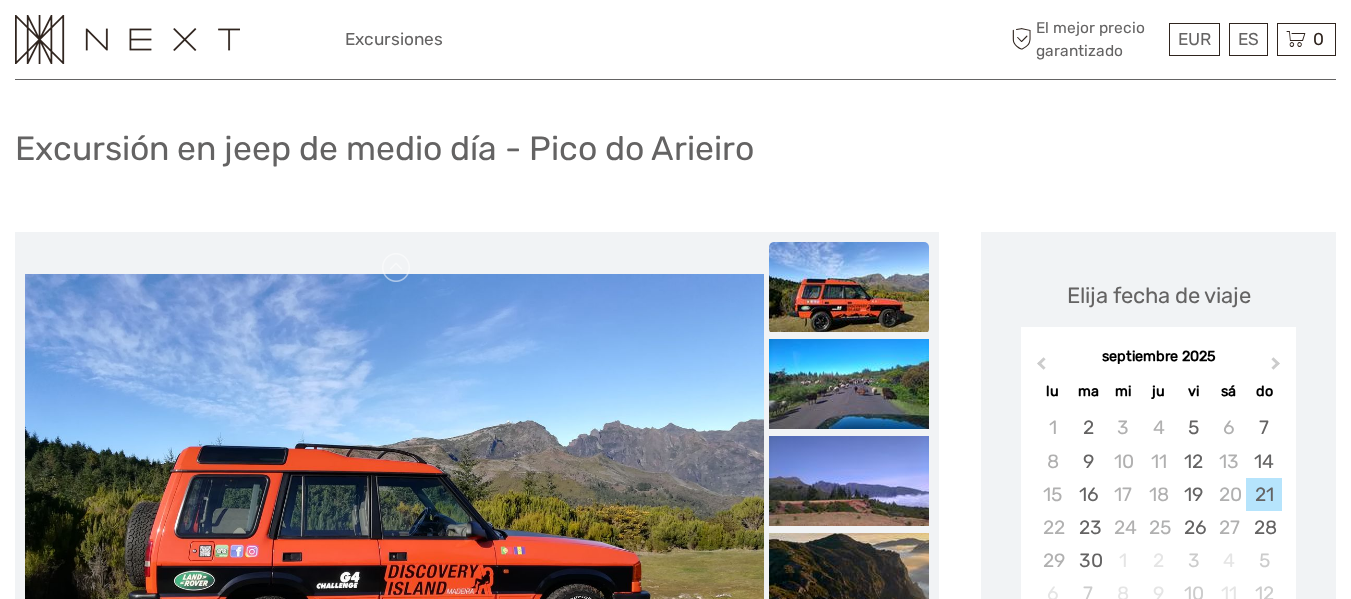 click at bounding box center [849, 287] 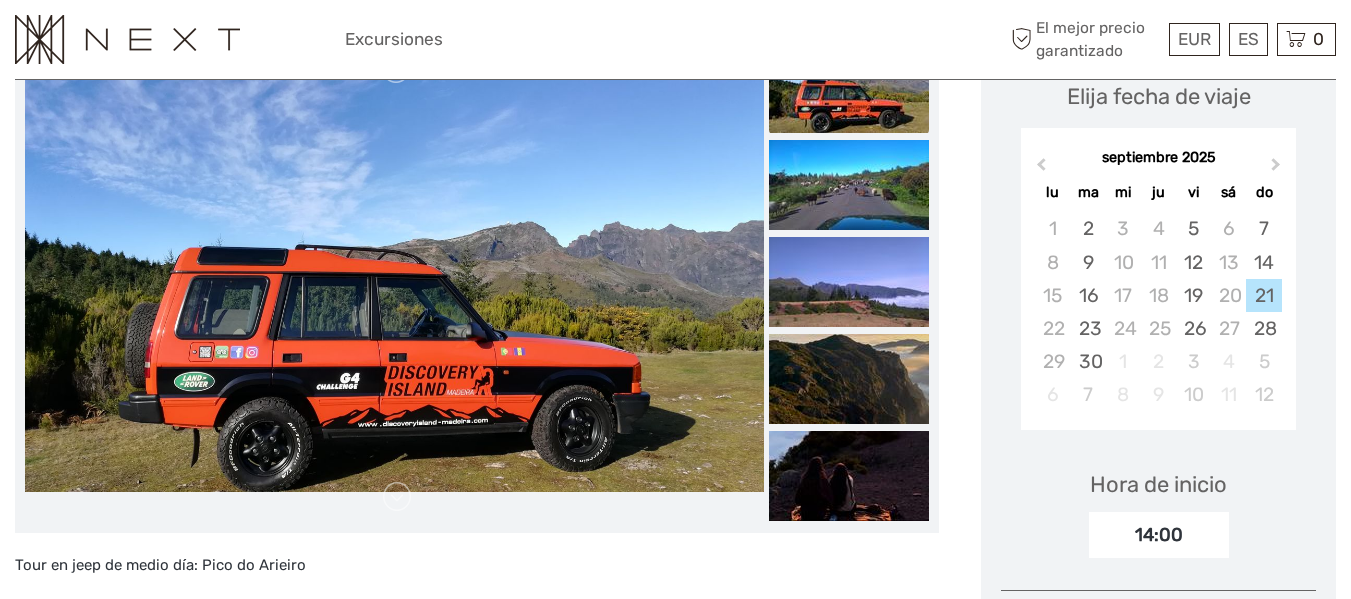 scroll, scrollTop: 300, scrollLeft: 0, axis: vertical 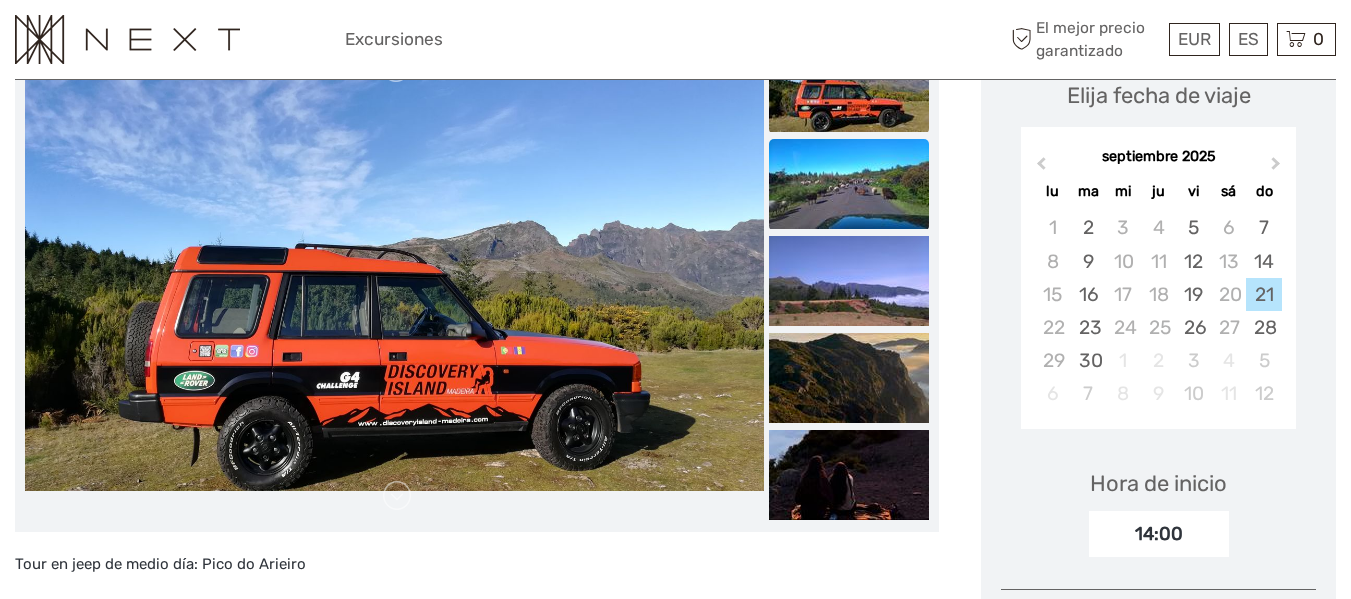 click at bounding box center [849, 184] 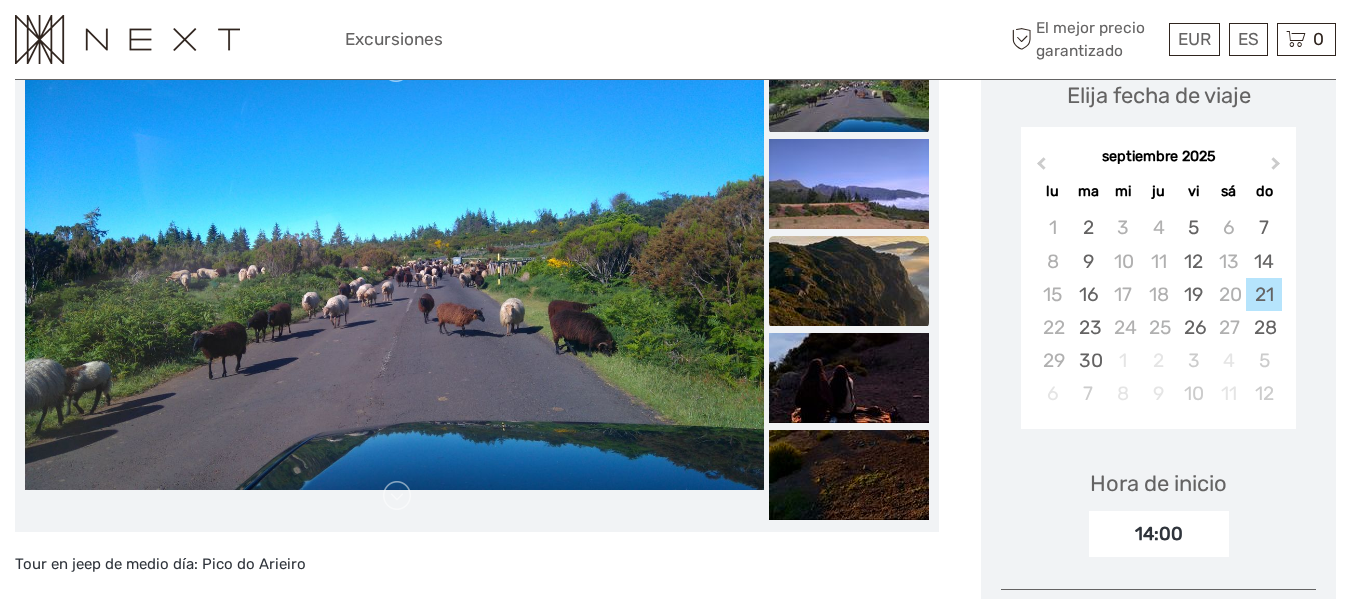 click at bounding box center [849, 281] 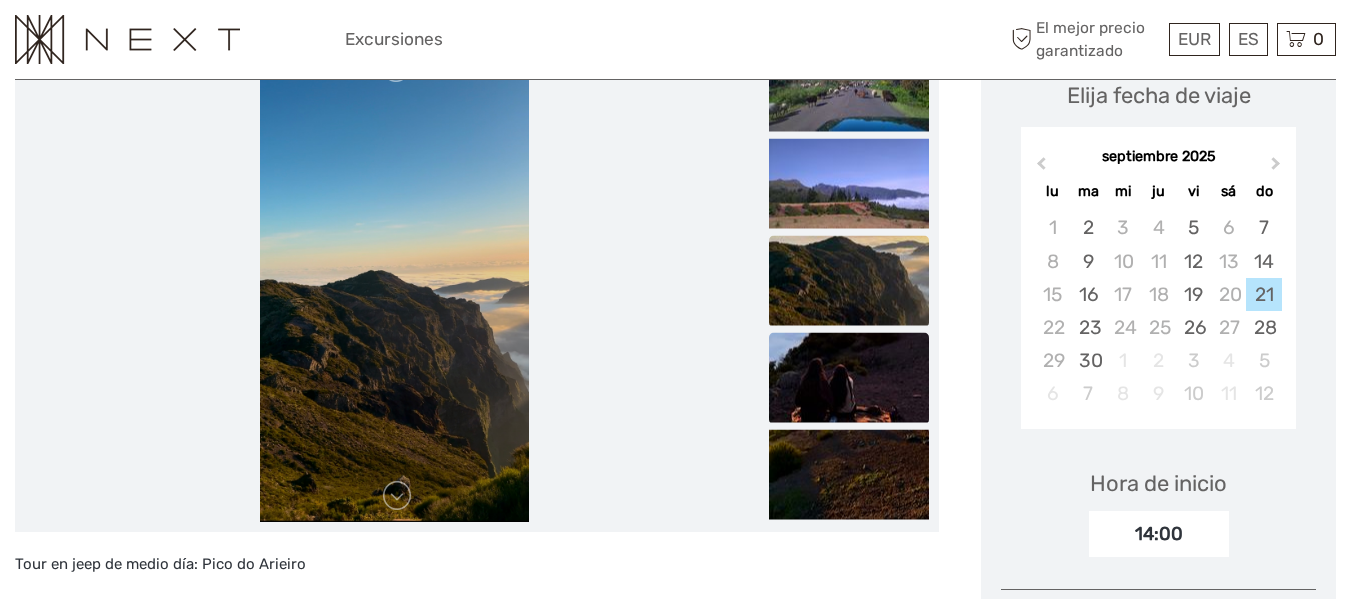 click at bounding box center [849, 378] 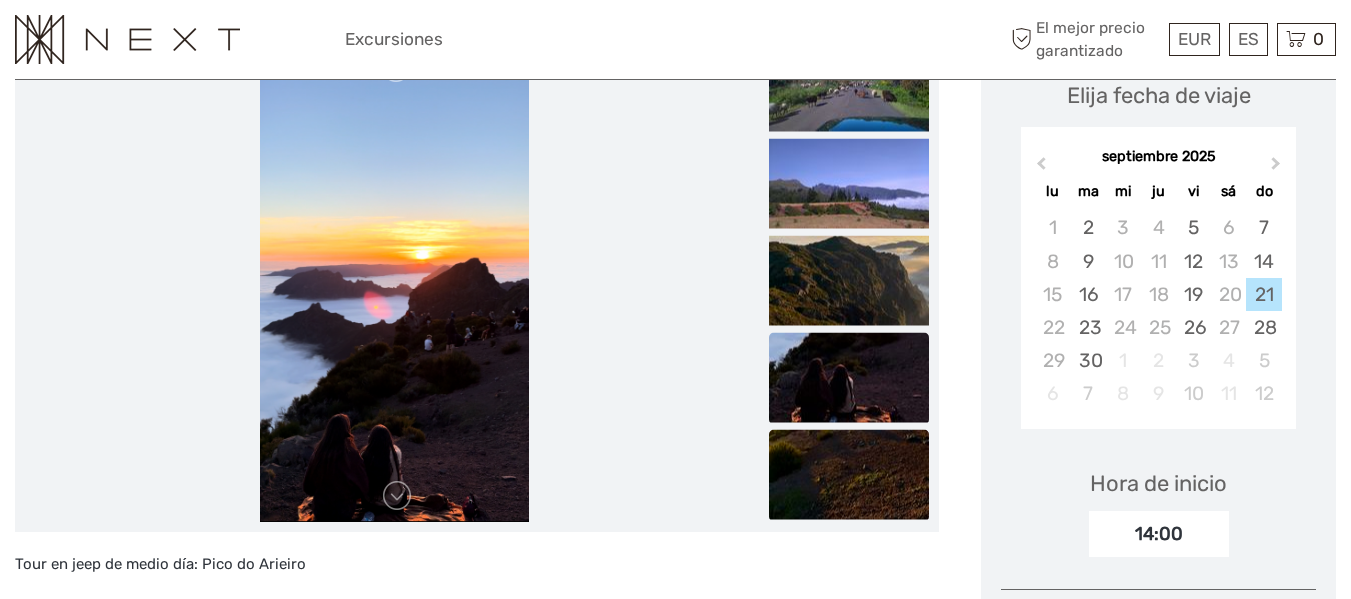 click at bounding box center [849, 475] 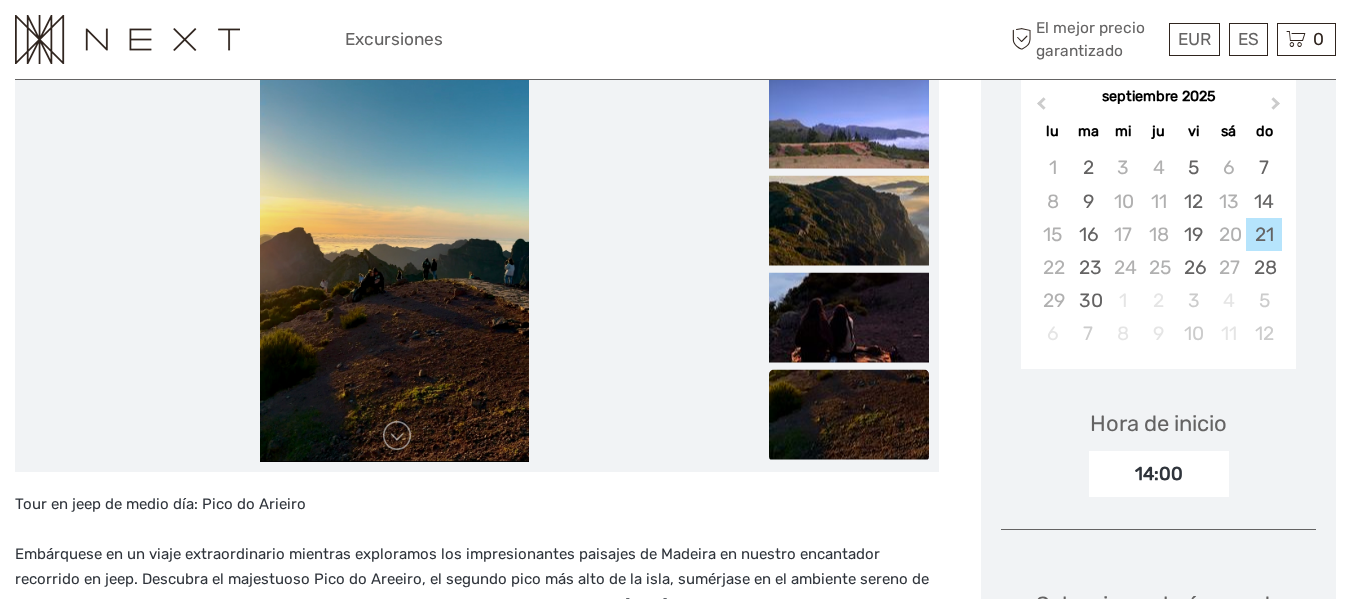 scroll, scrollTop: 0, scrollLeft: 0, axis: both 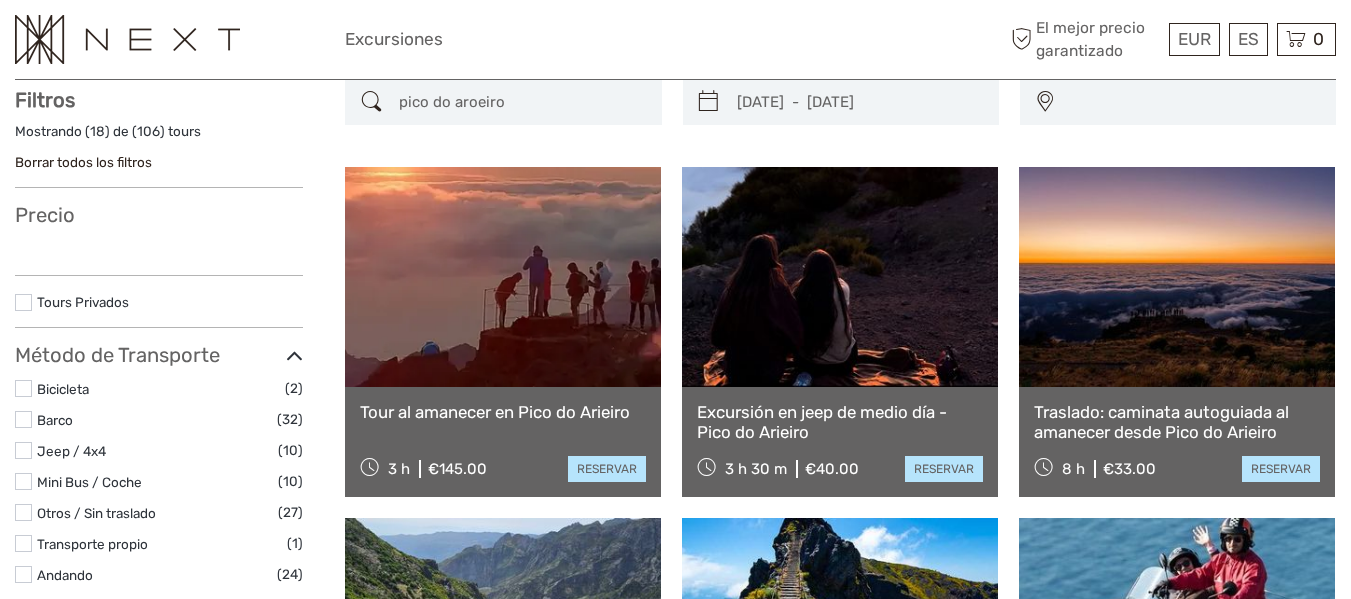 type on "[DATE]  -  [DATE]" 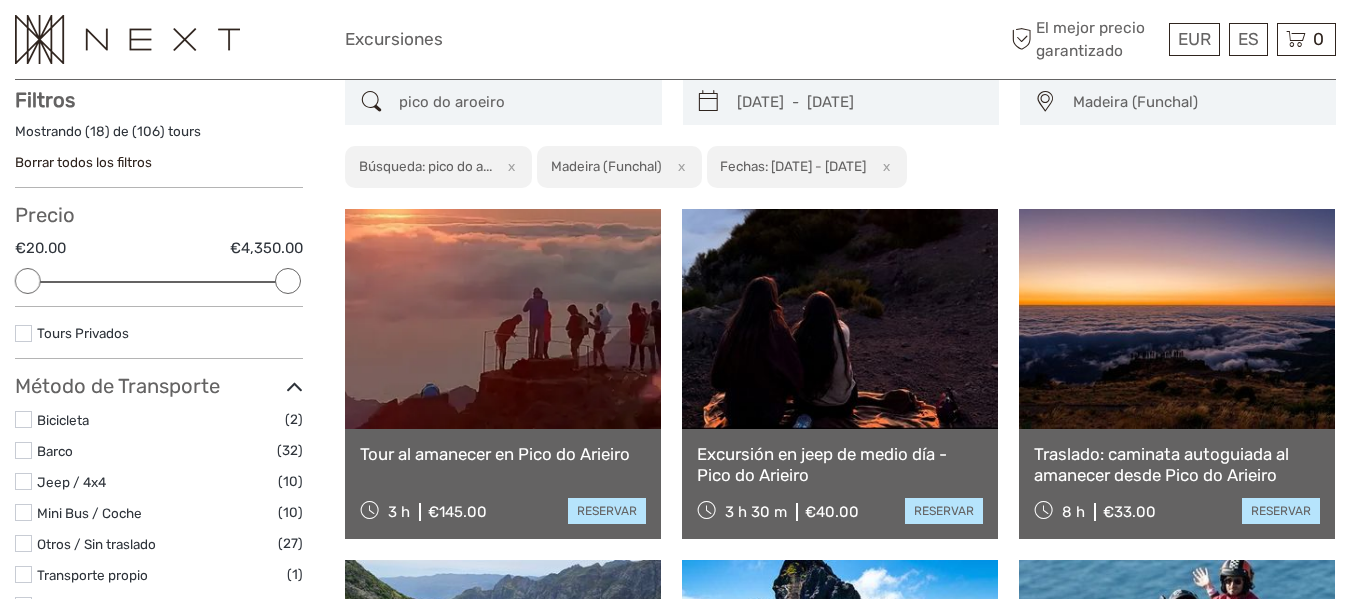 scroll, scrollTop: 0, scrollLeft: 0, axis: both 